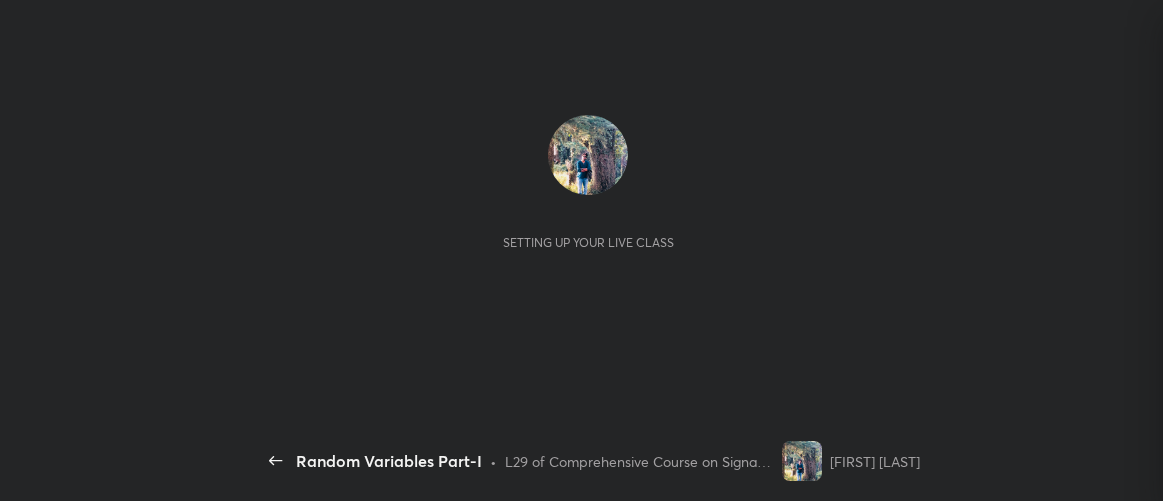 scroll, scrollTop: 0, scrollLeft: 0, axis: both 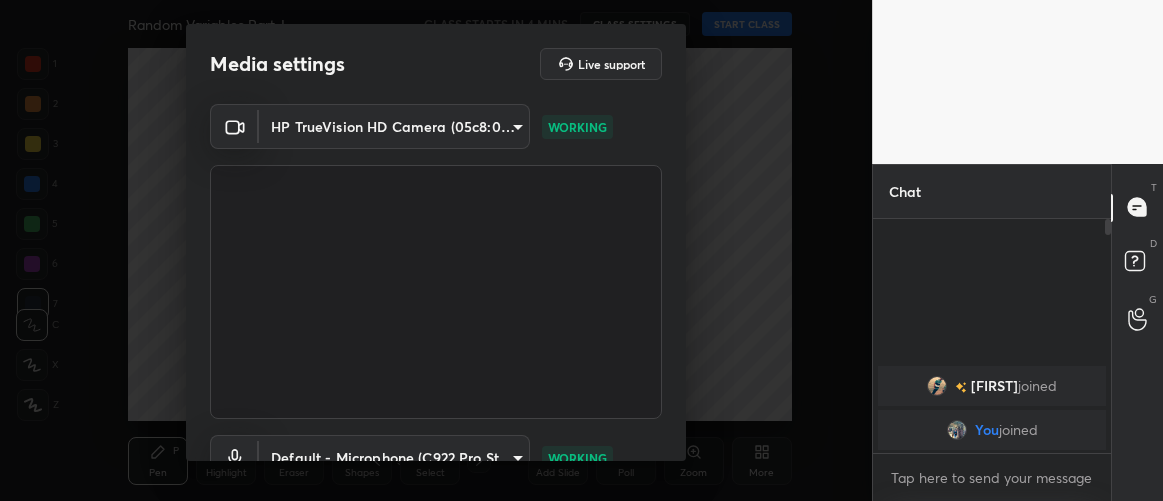 click on "Media settings Live support HP TrueVision HD Camera (05c8:03d2) 35c4a768e563fe6e1c903404e246e02083655b096a1491f14ea5728ef294d39e WORKING Default - Microphone (C922 Pro Stream Webcam) default WORKING 1 / 4 Next" at bounding box center [436, 242] 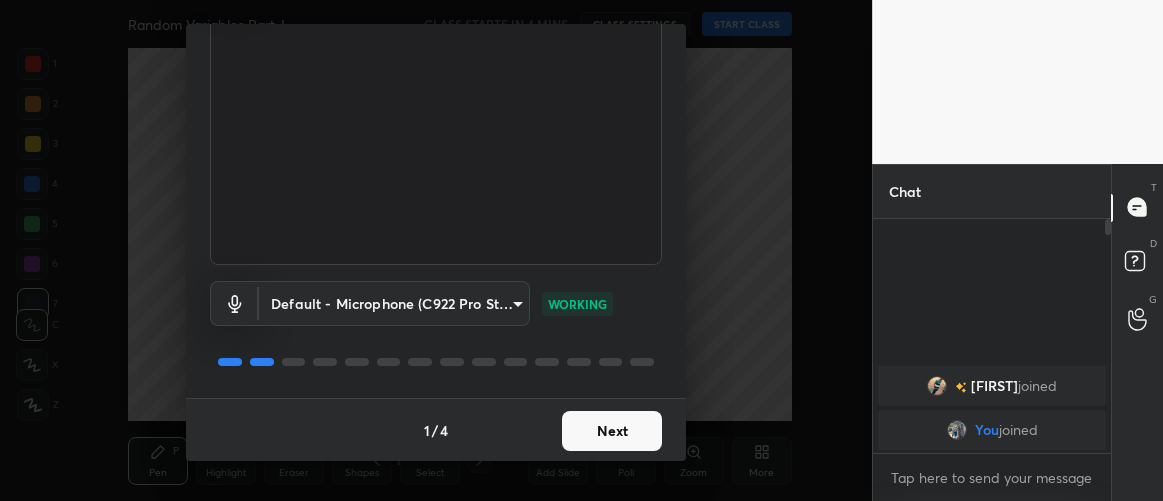 click on "Next" at bounding box center (612, 431) 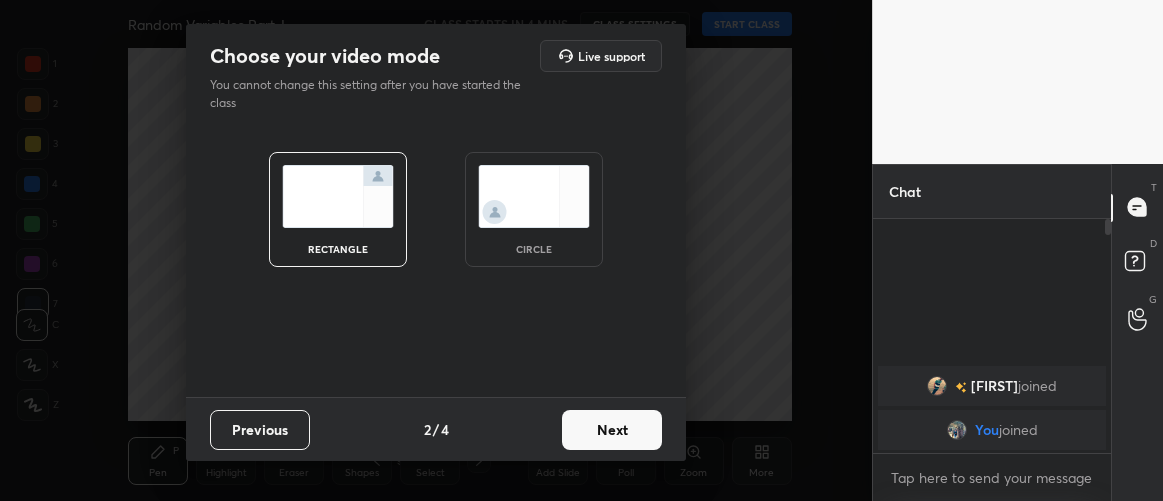 scroll, scrollTop: 0, scrollLeft: 0, axis: both 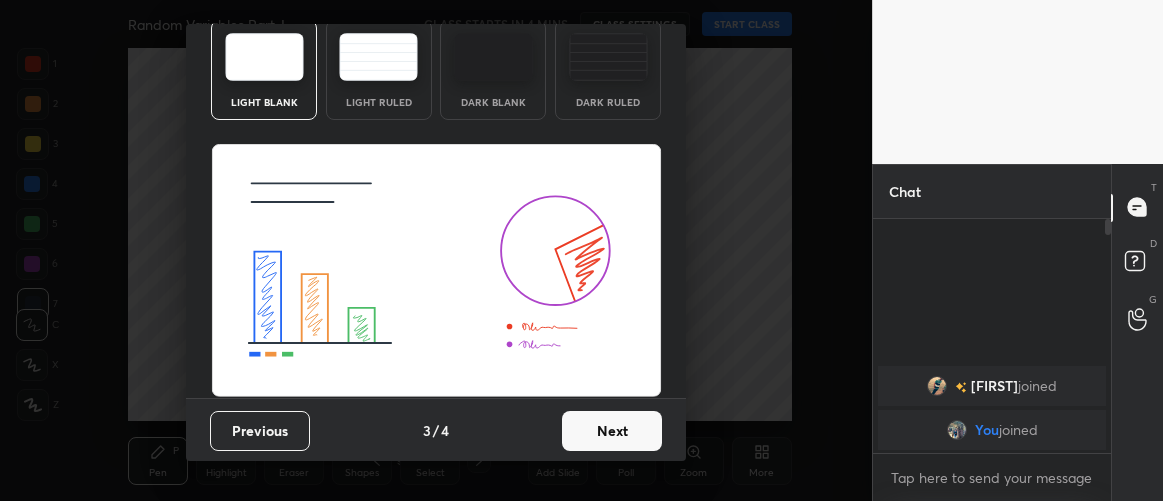 click on "Next" at bounding box center [612, 431] 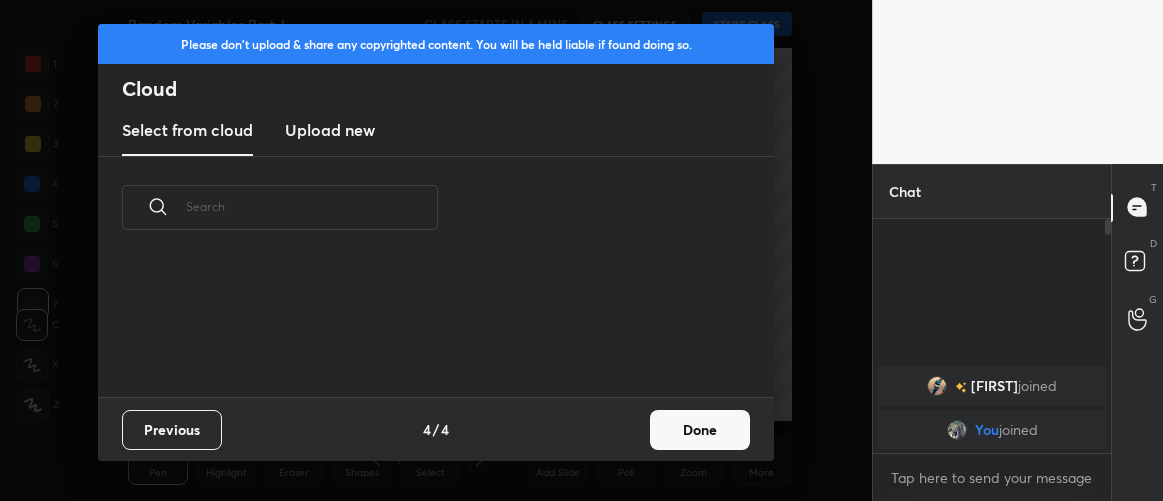 scroll, scrollTop: 6, scrollLeft: 10, axis: both 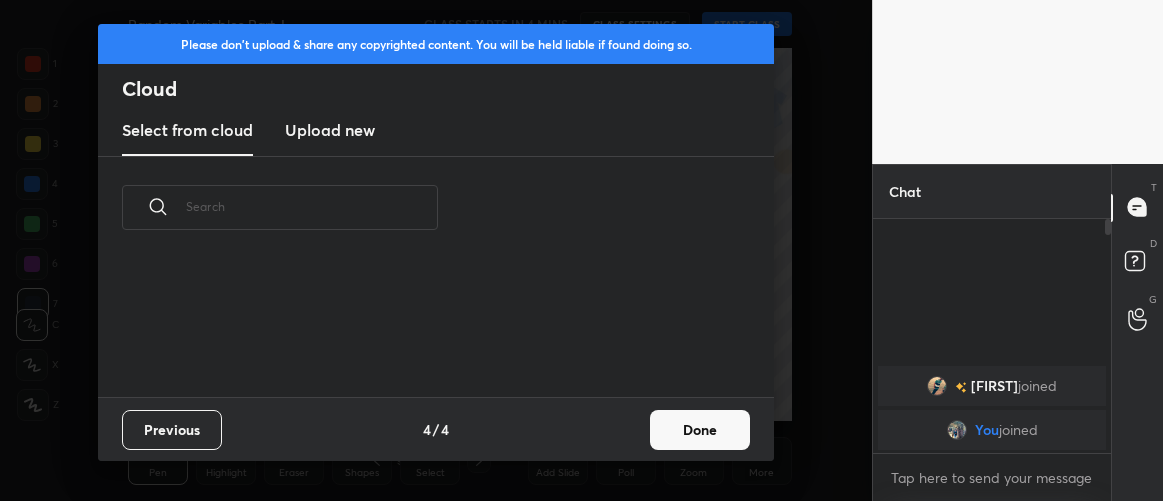 click on "Done" at bounding box center (700, 430) 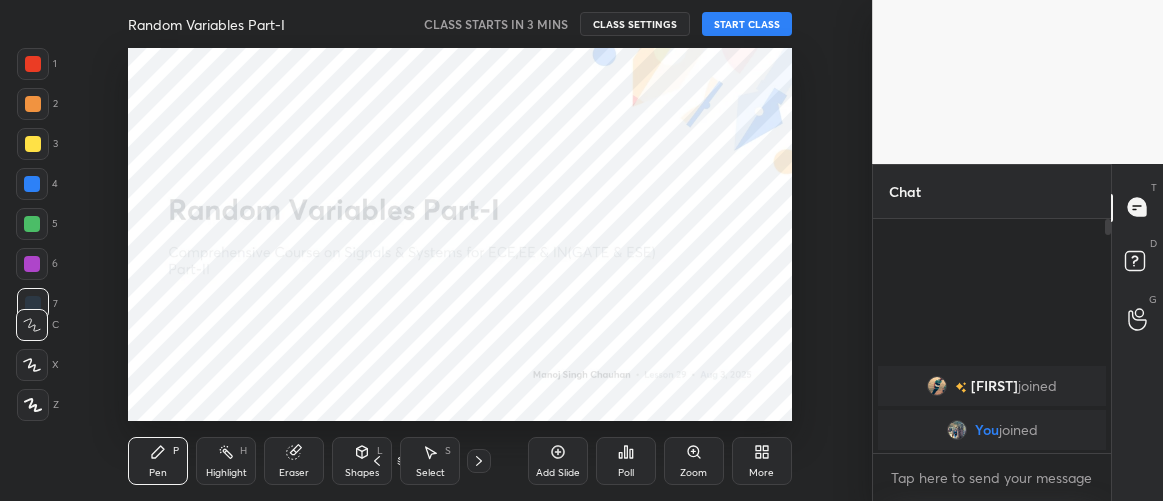 click 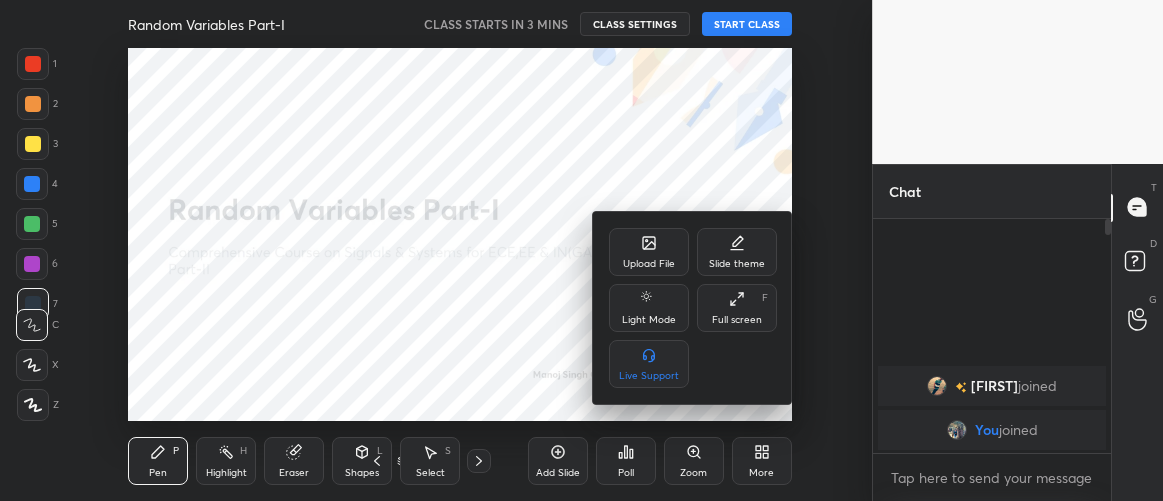 click 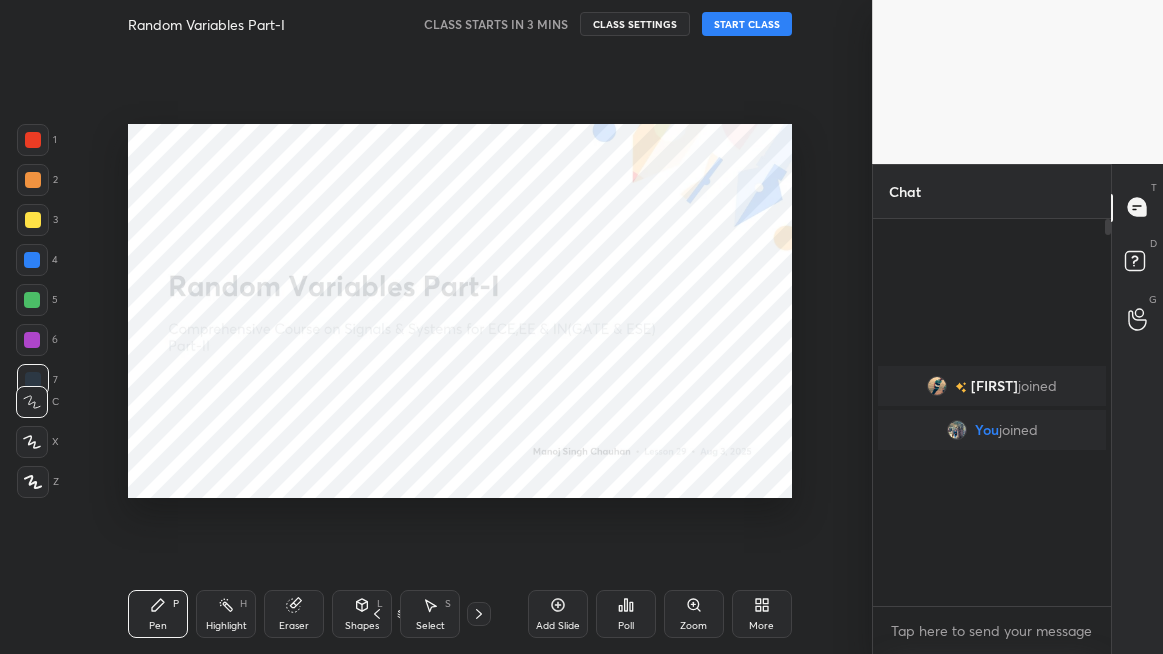 scroll, scrollTop: 99473, scrollLeft: 99207, axis: both 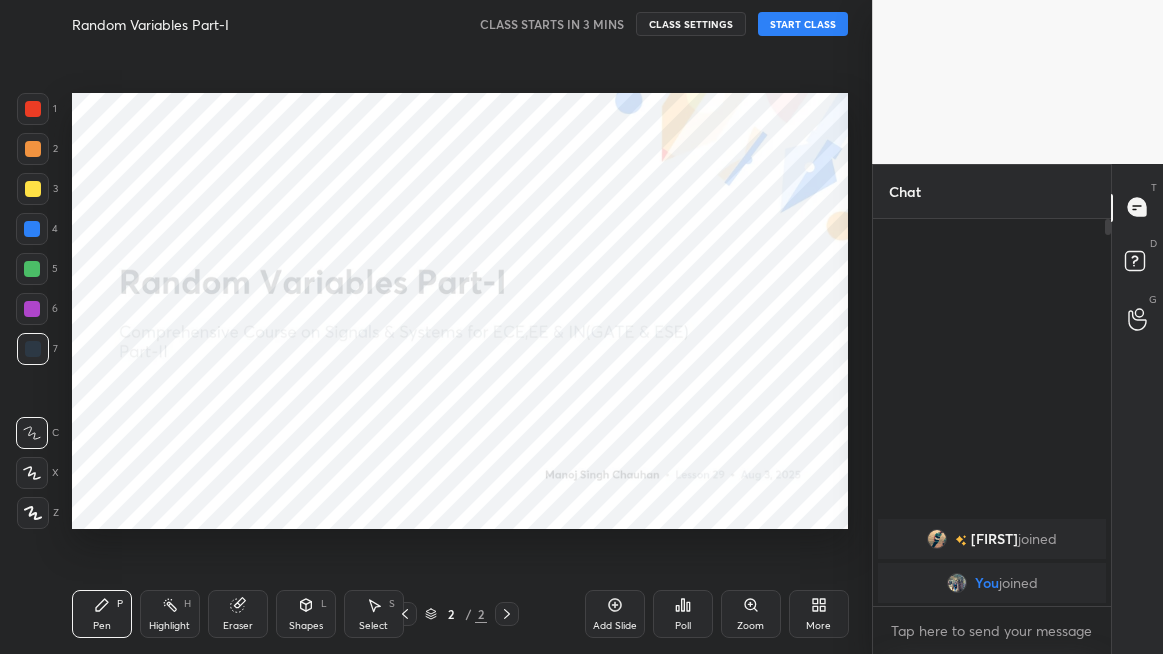 click on "START CLASS" at bounding box center (803, 24) 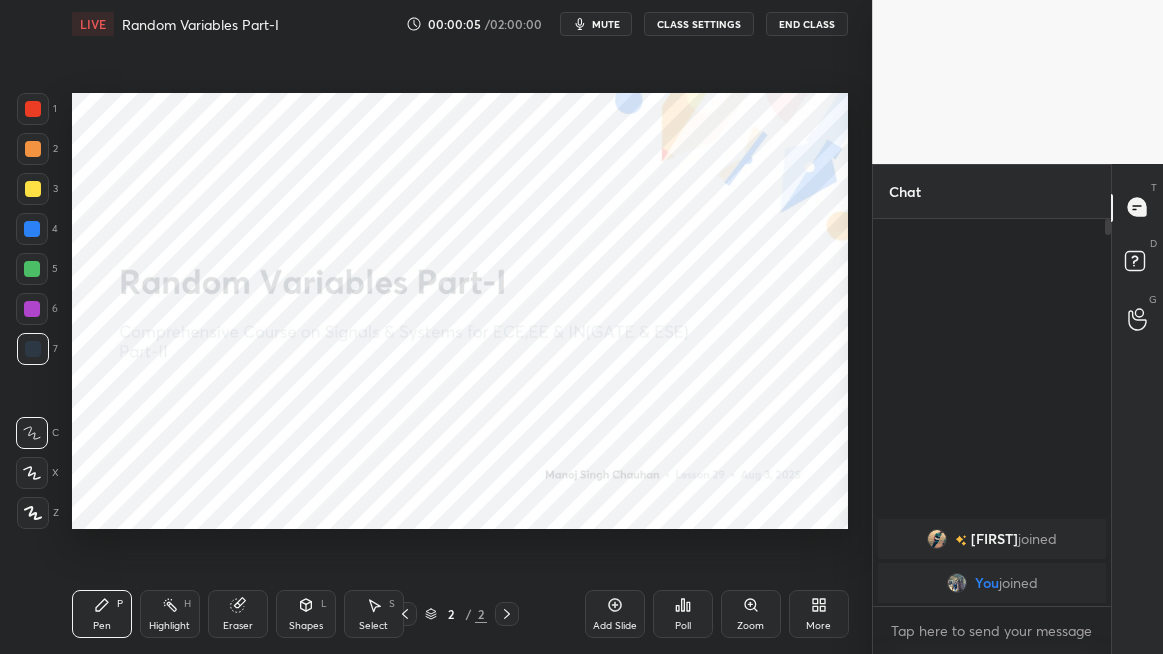 click at bounding box center (33, 109) 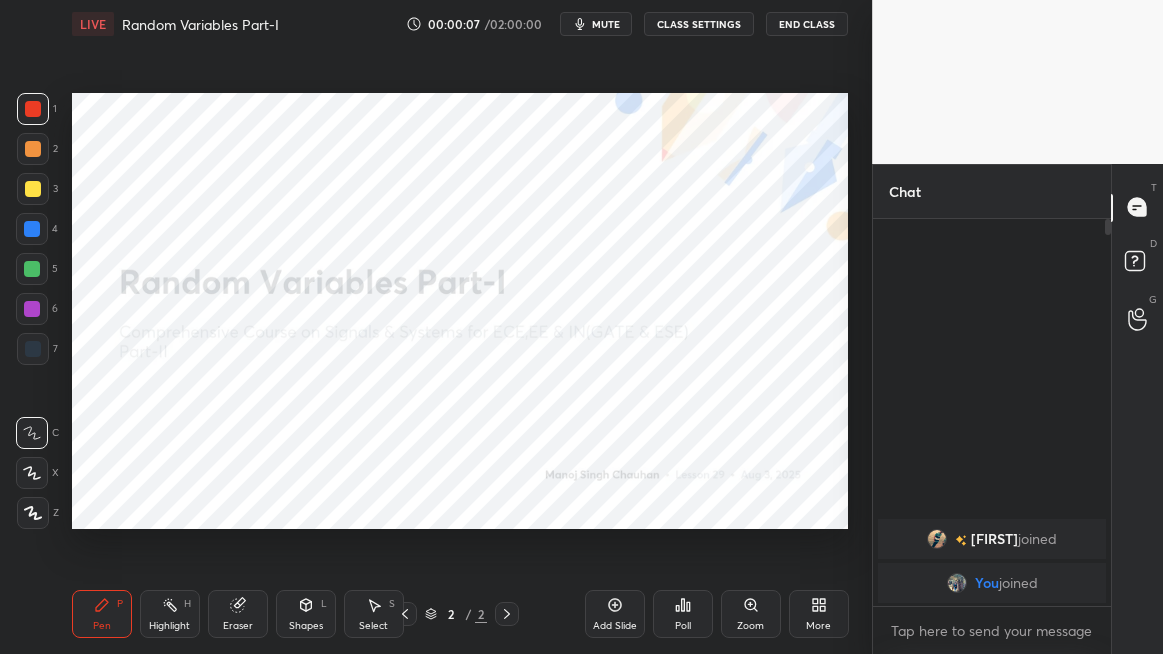 click 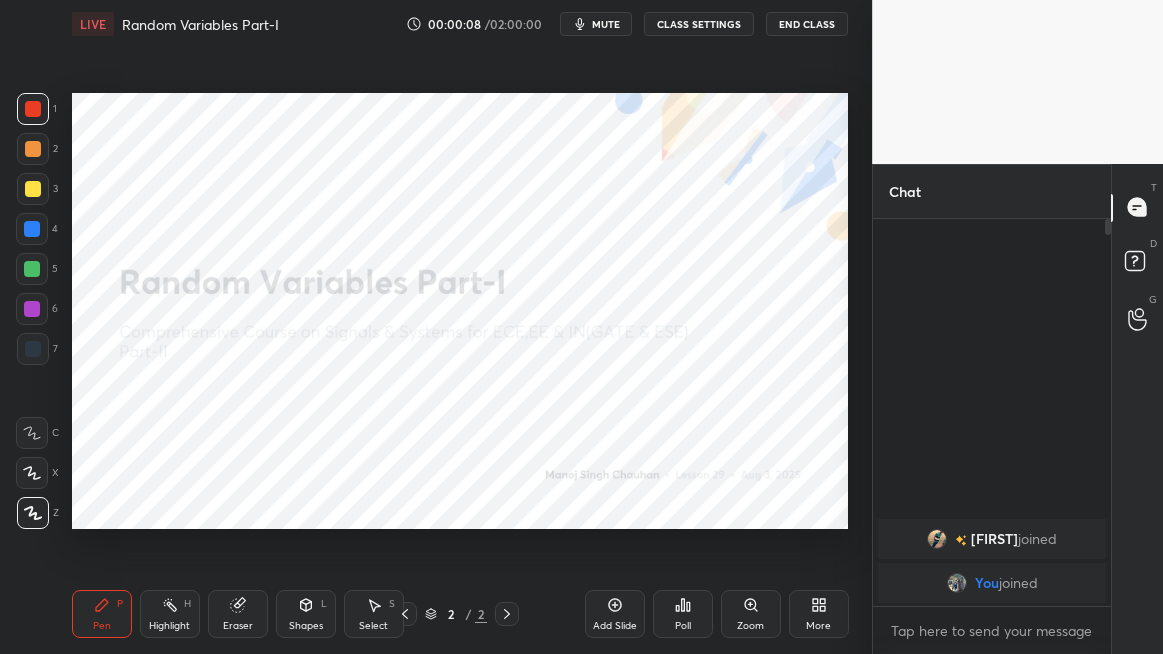 click on "Eraser" at bounding box center (238, 626) 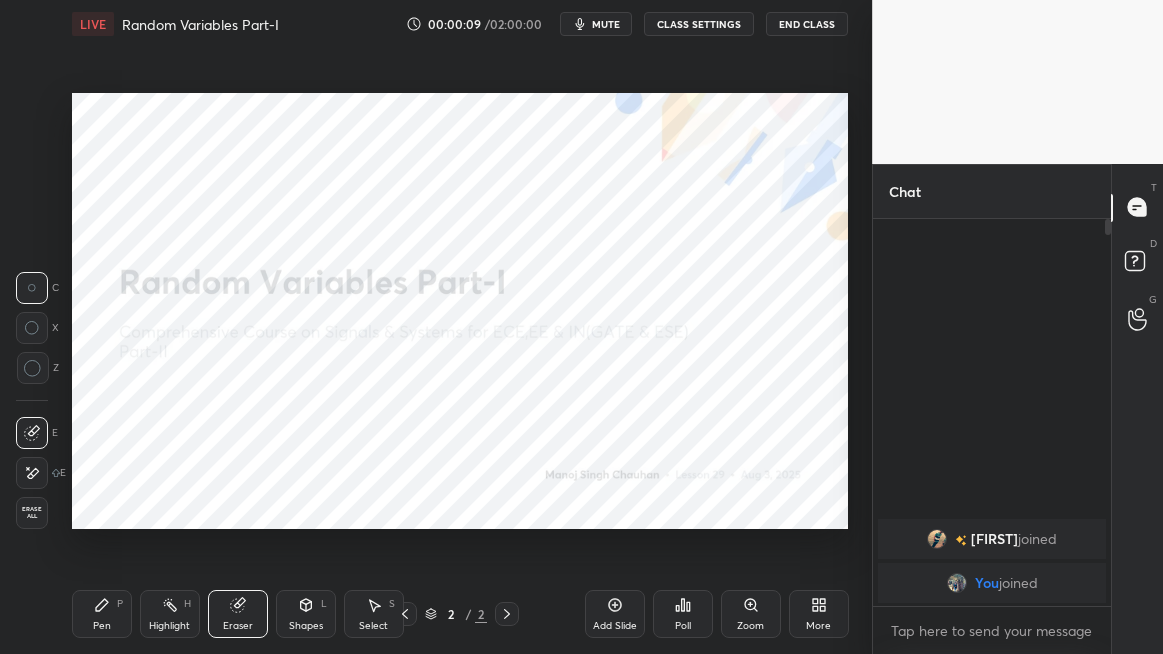 click 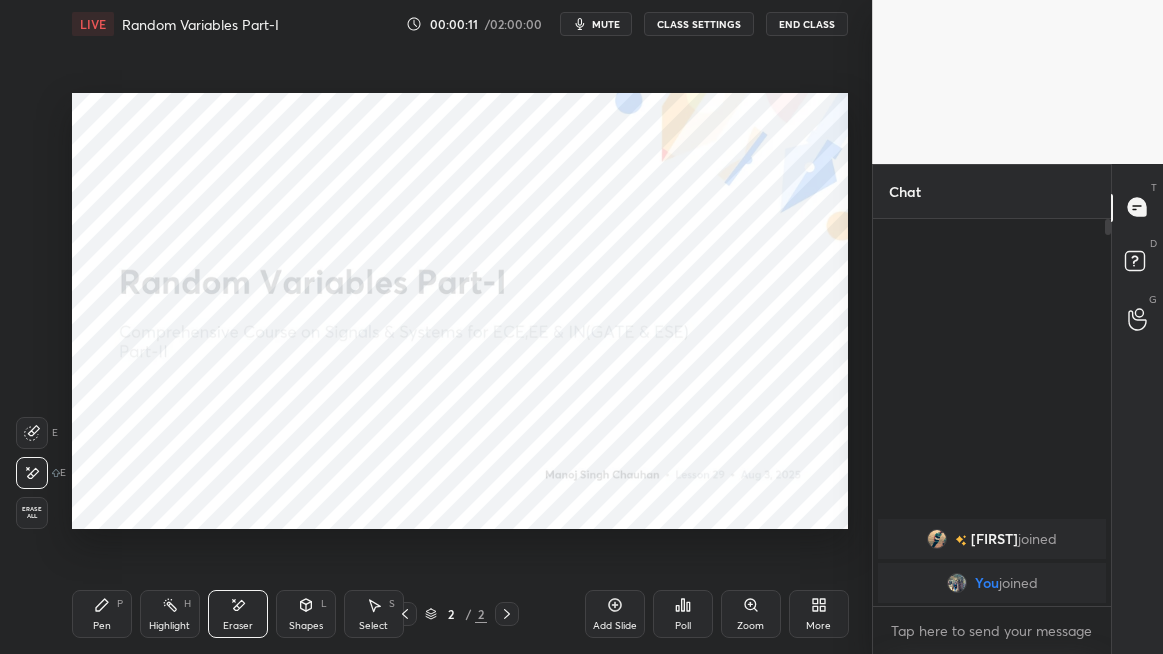 click on "Pen P" at bounding box center (102, 614) 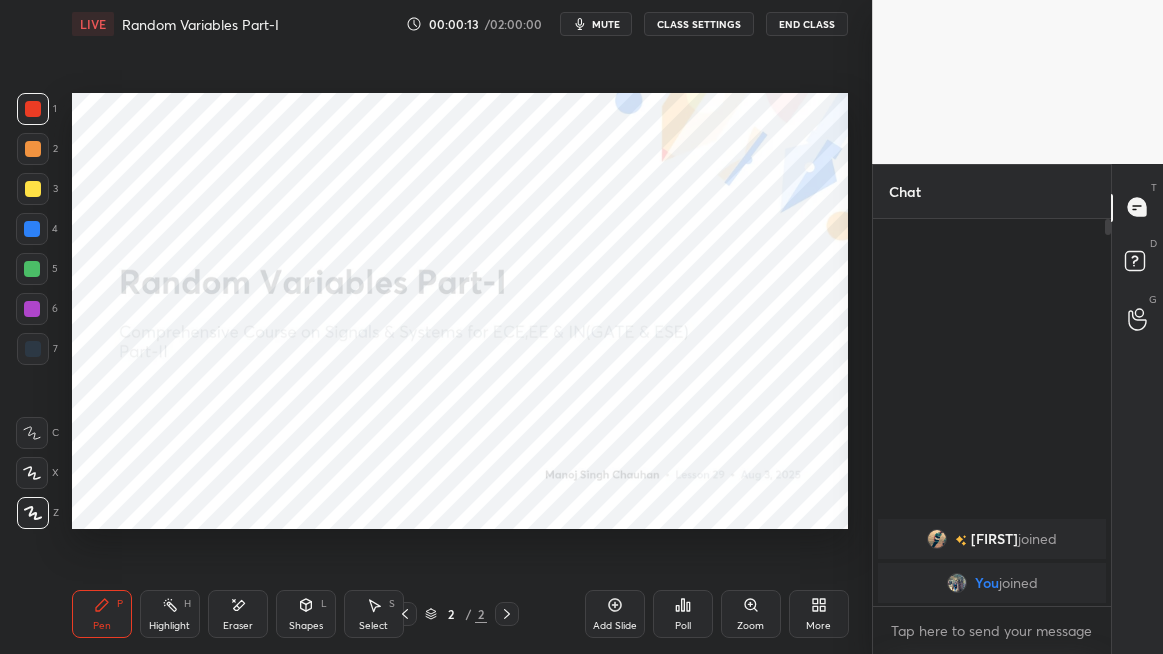 click on "Eraser" at bounding box center (238, 614) 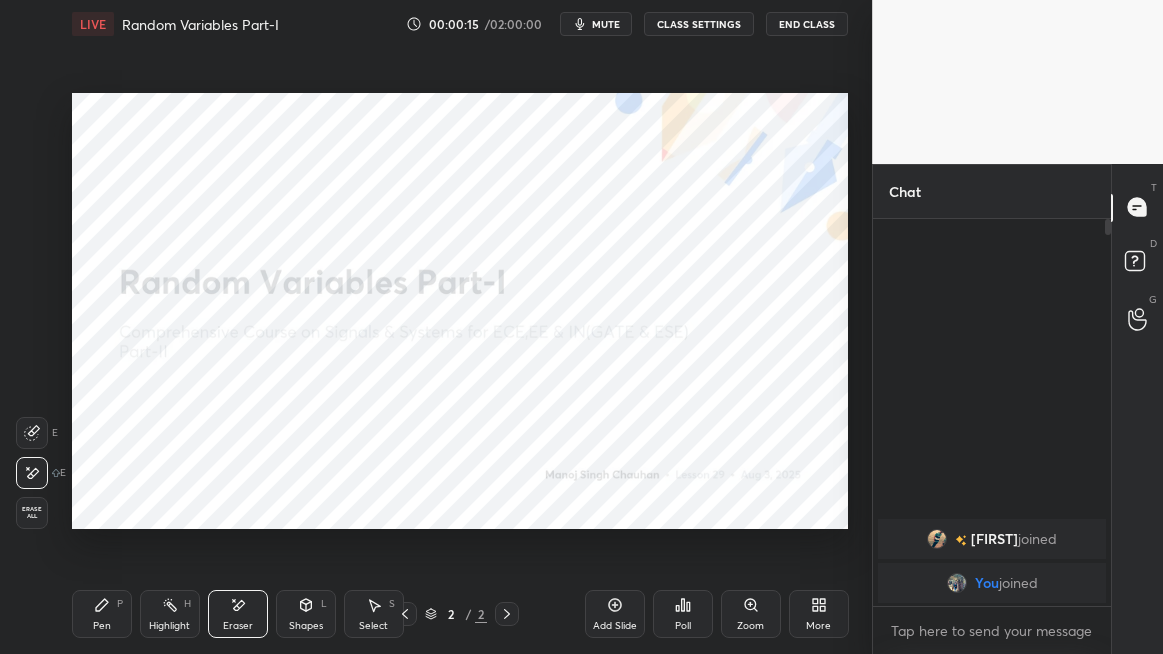 click 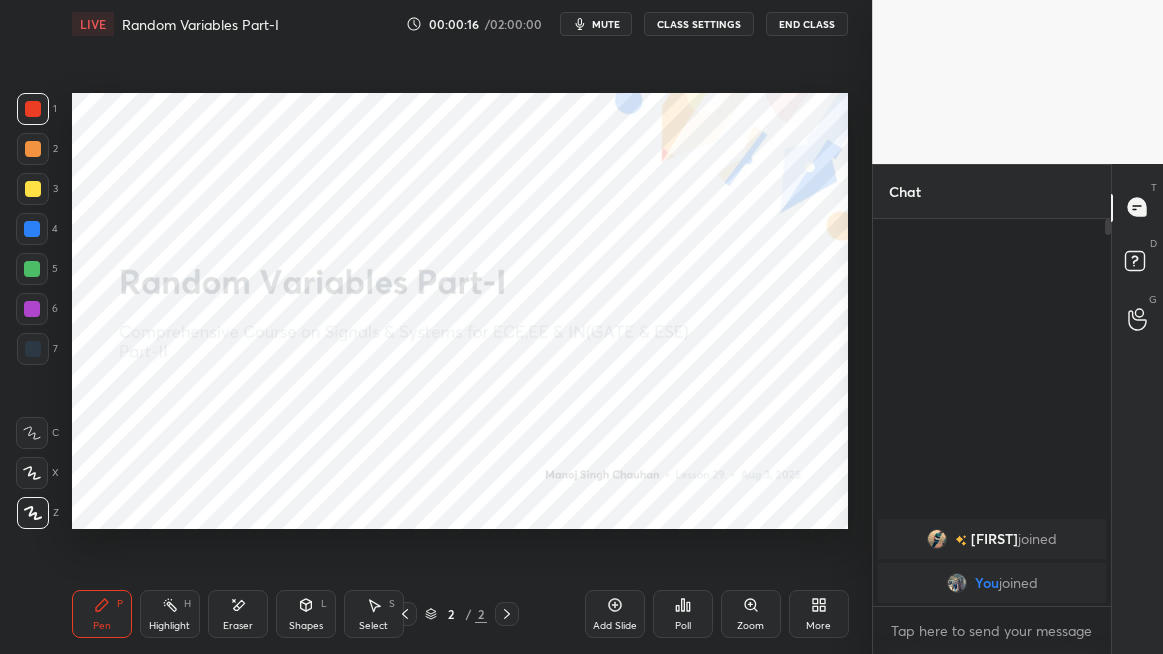 click 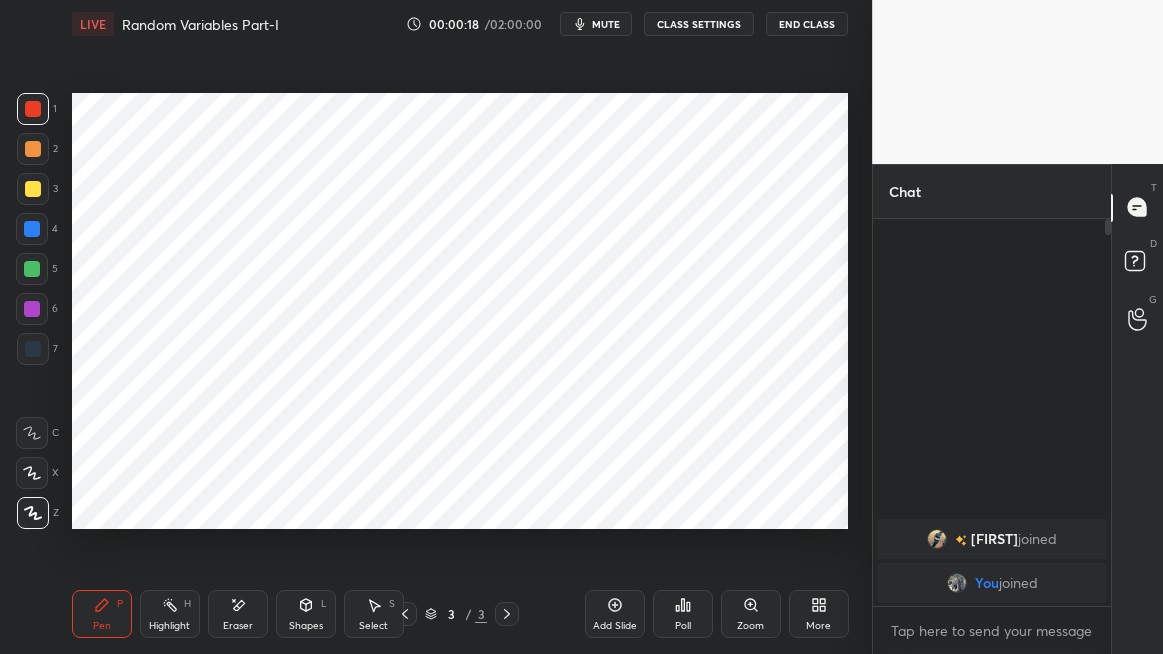 click on "mute" at bounding box center (606, 24) 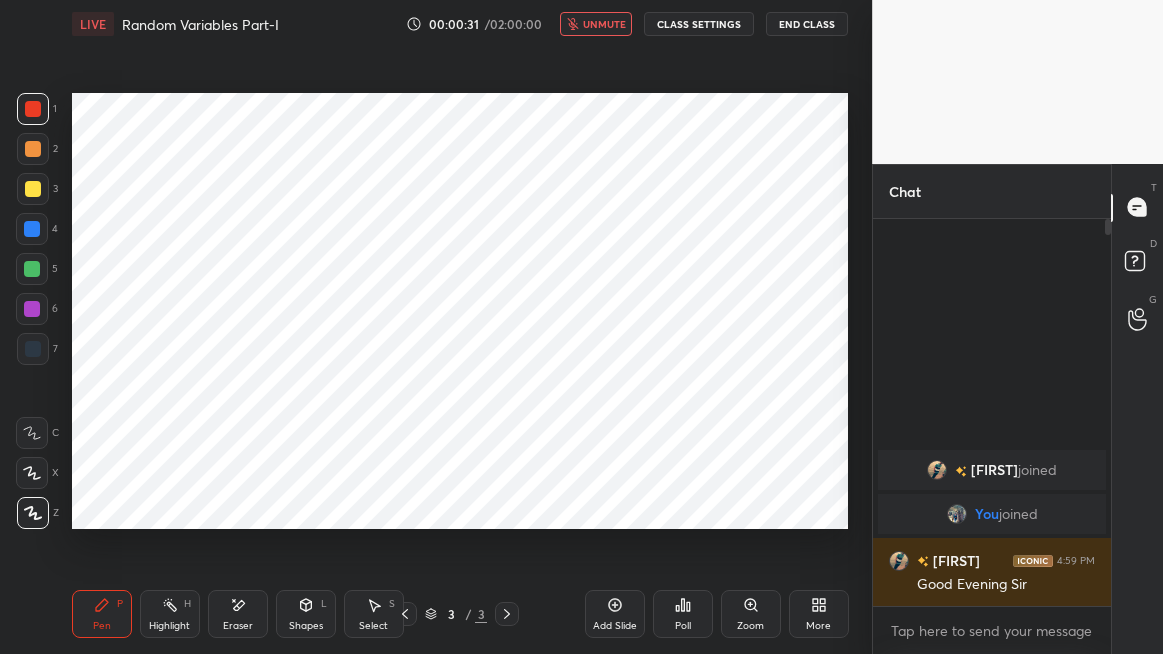 click on "unmute" at bounding box center (604, 24) 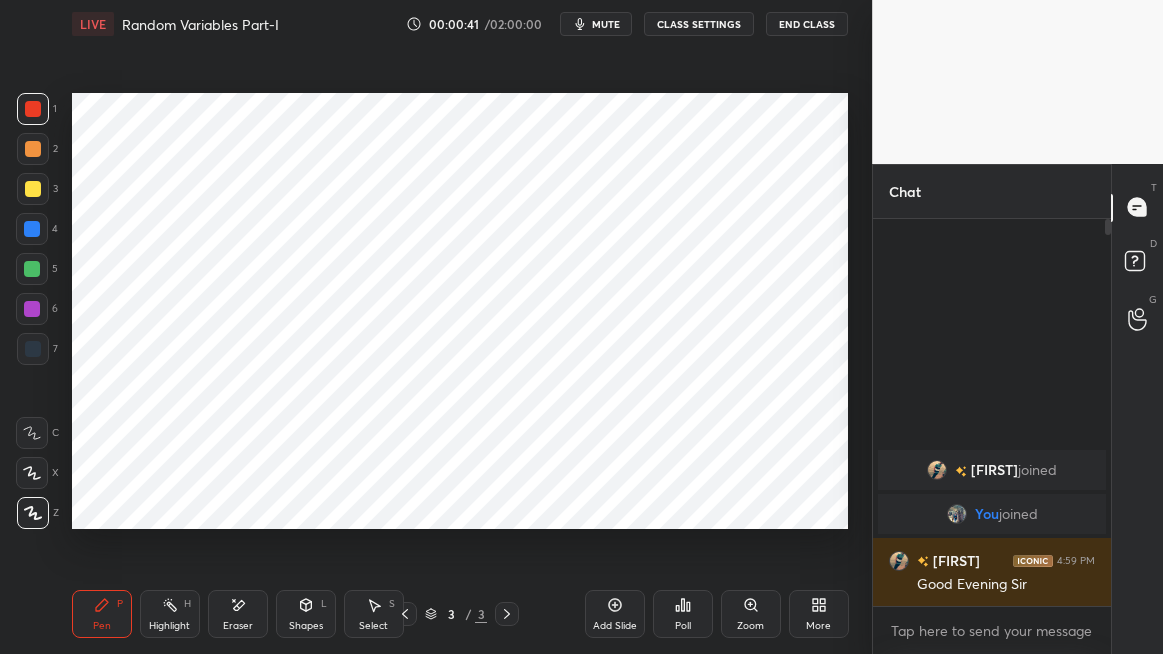 click on "mute" at bounding box center [606, 24] 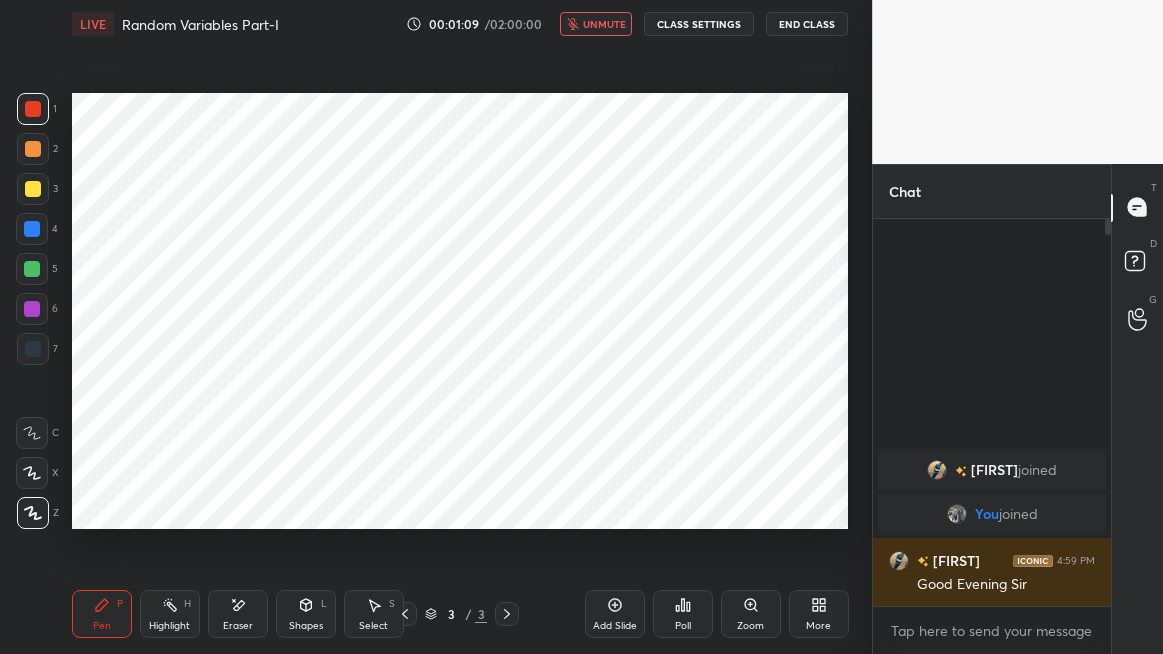 click on "unmute" at bounding box center [604, 24] 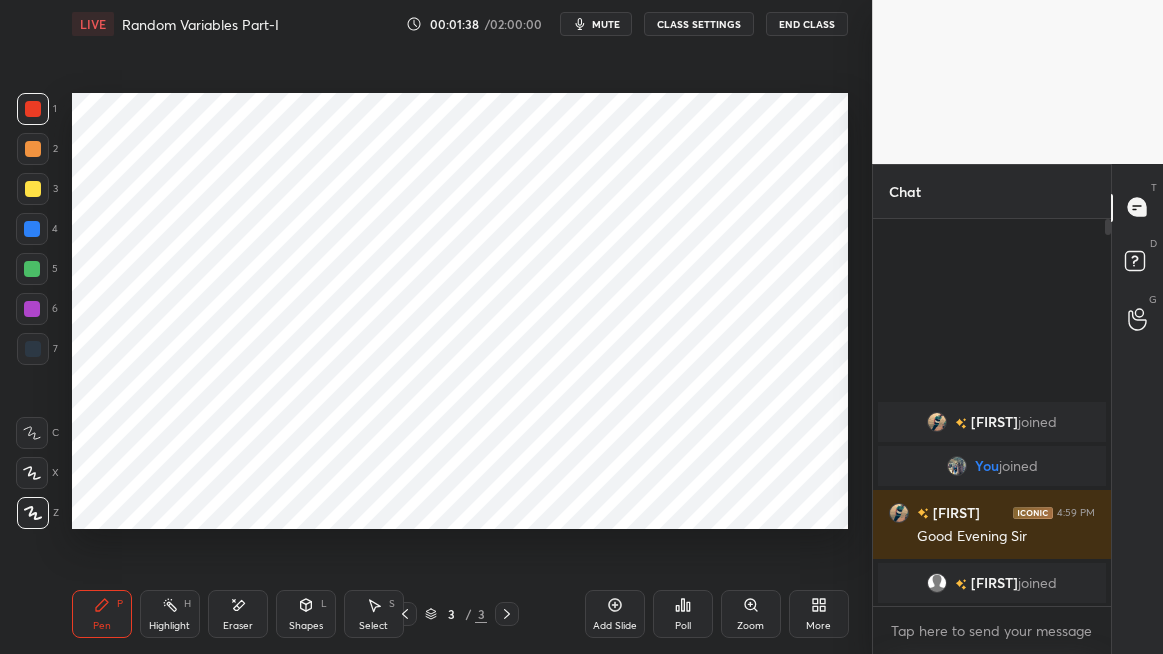 click on "mute" at bounding box center (606, 24) 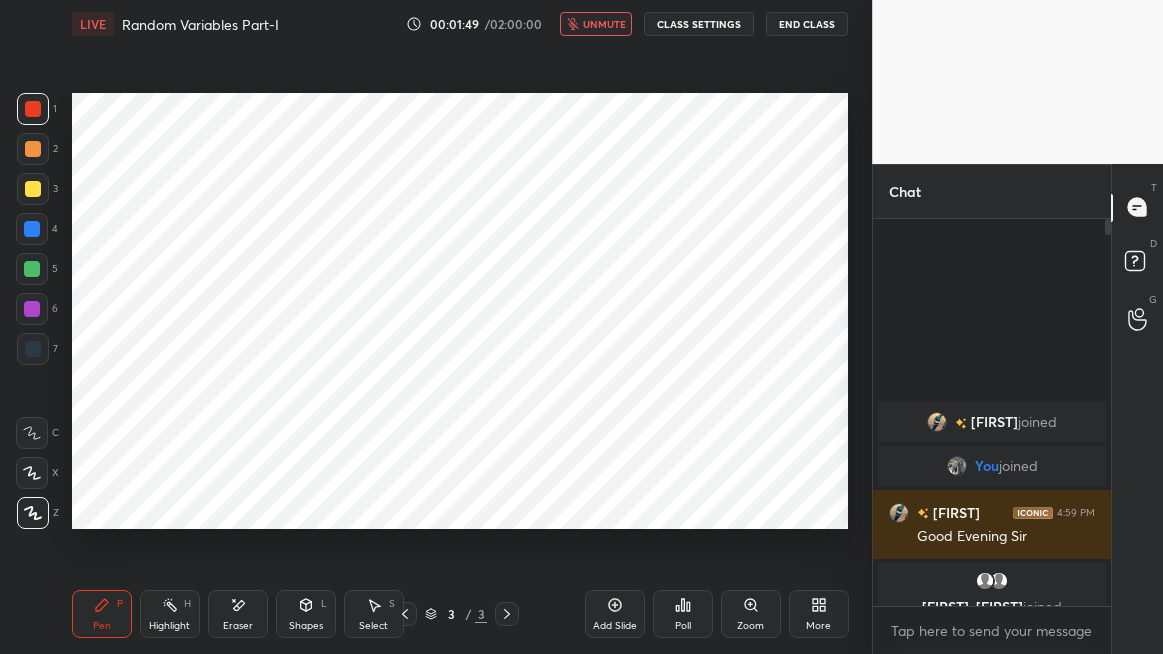 click on "unmute" at bounding box center [604, 24] 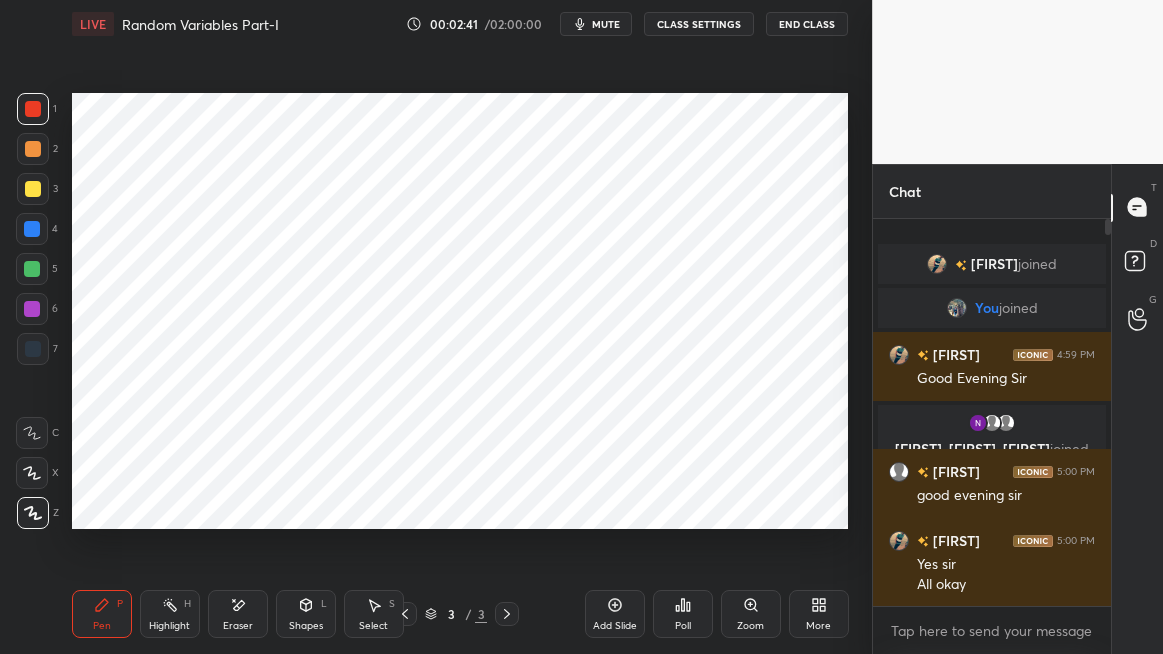 click at bounding box center [32, 229] 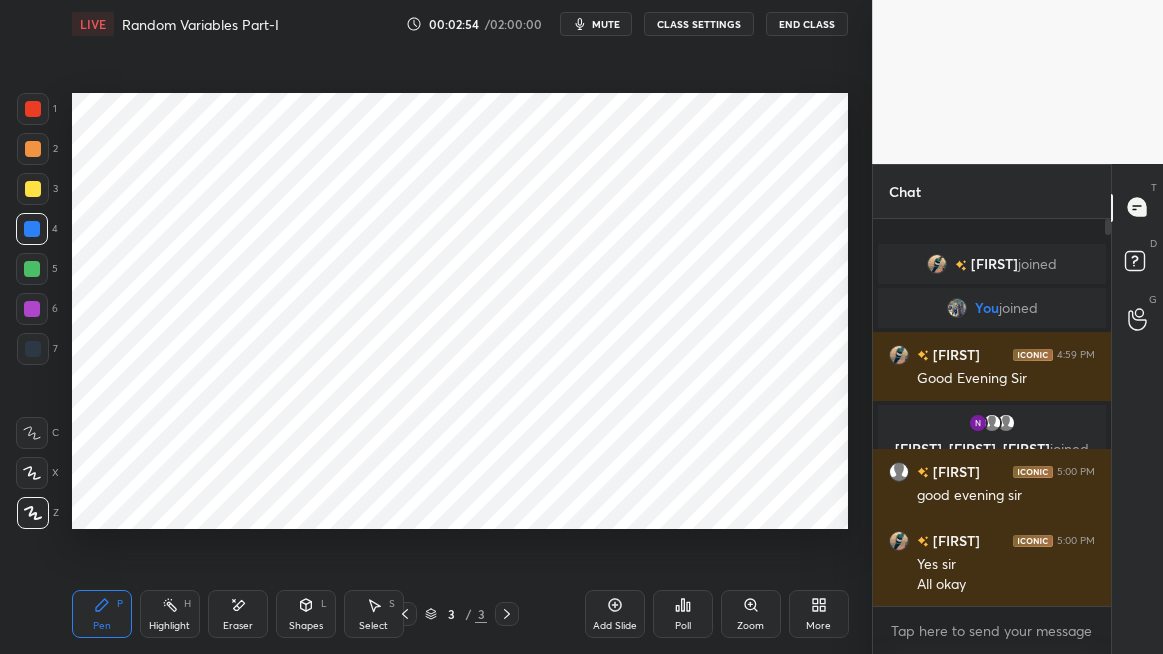 click at bounding box center (32, 269) 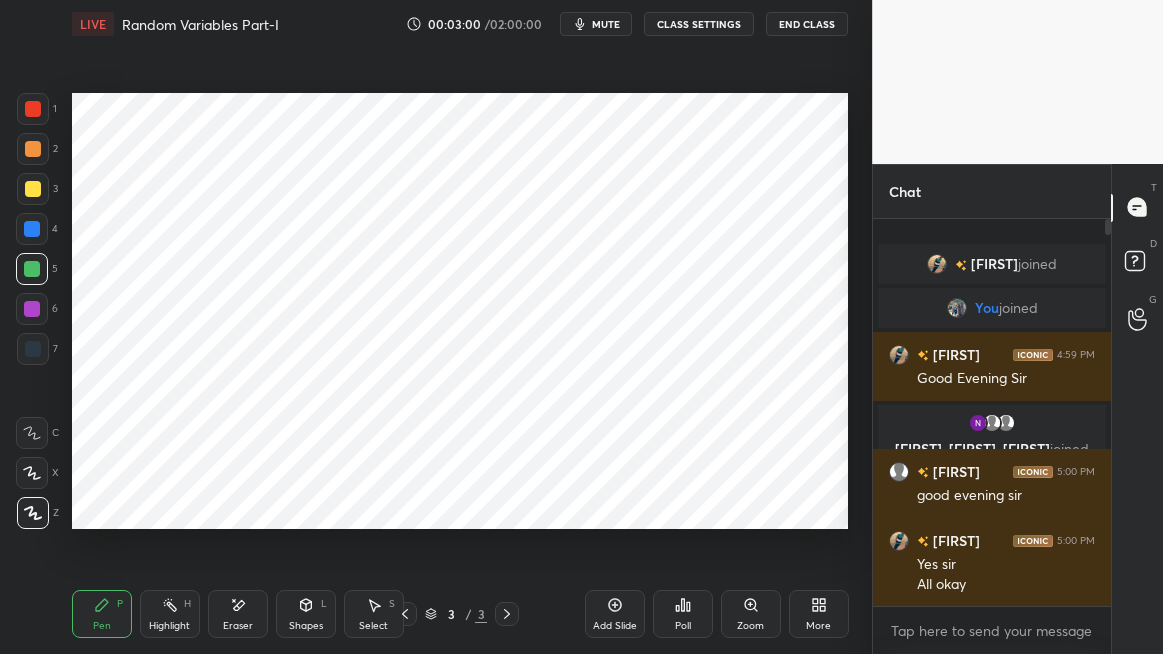 click 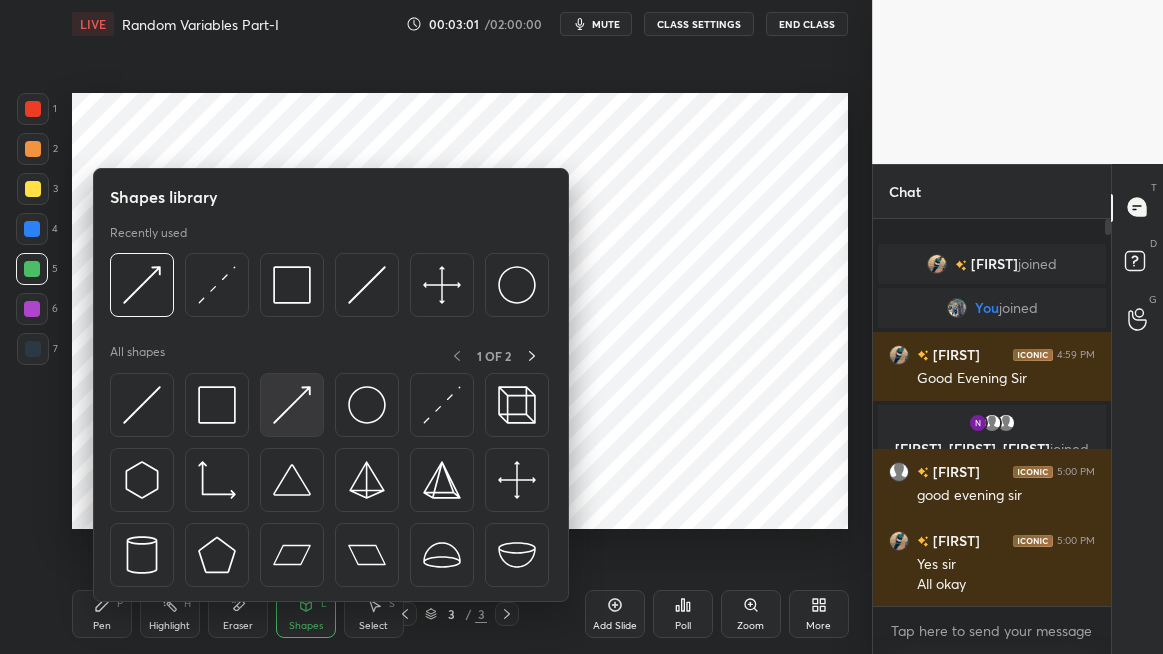click at bounding box center (292, 405) 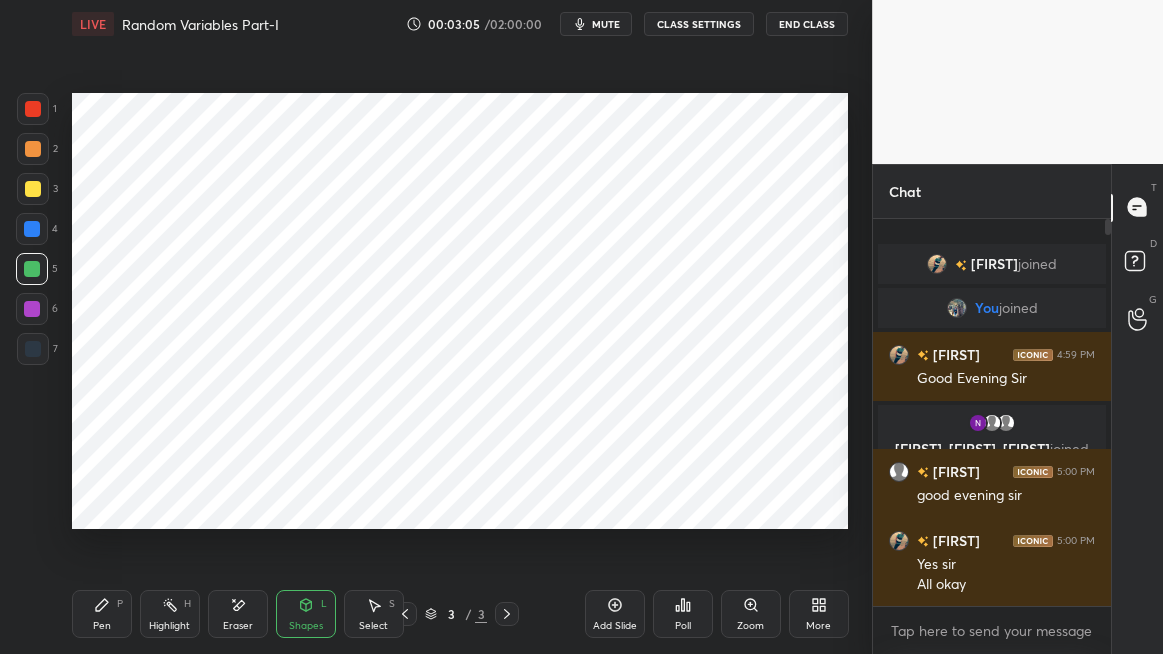 click on "Pen P" at bounding box center [102, 614] 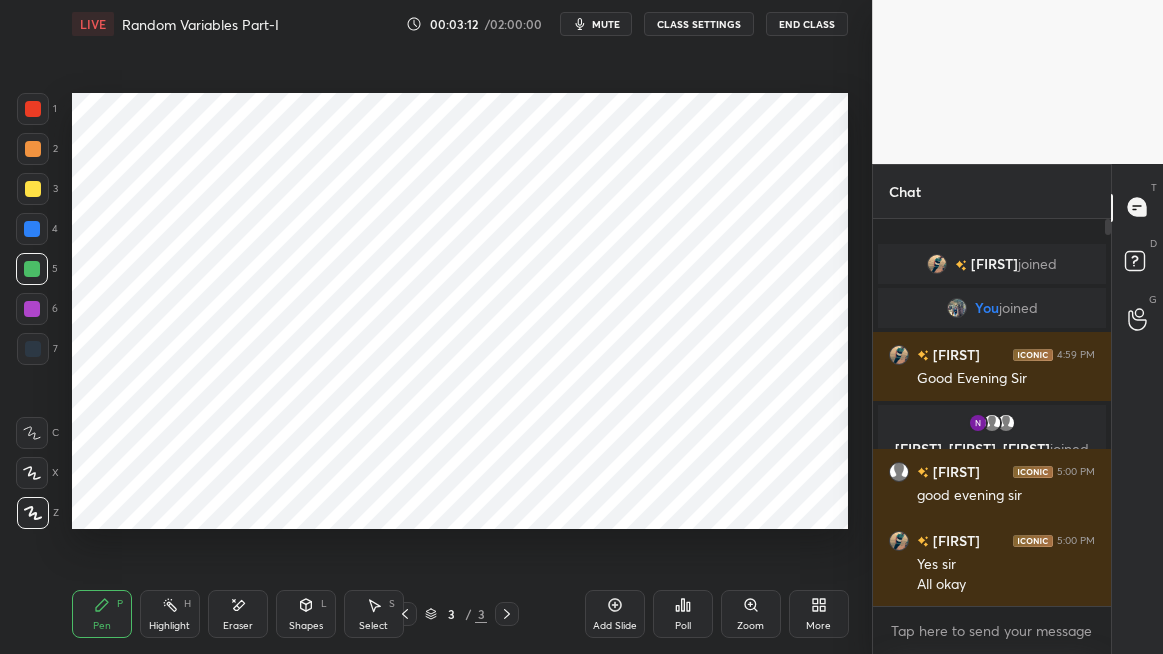 click at bounding box center [33, 189] 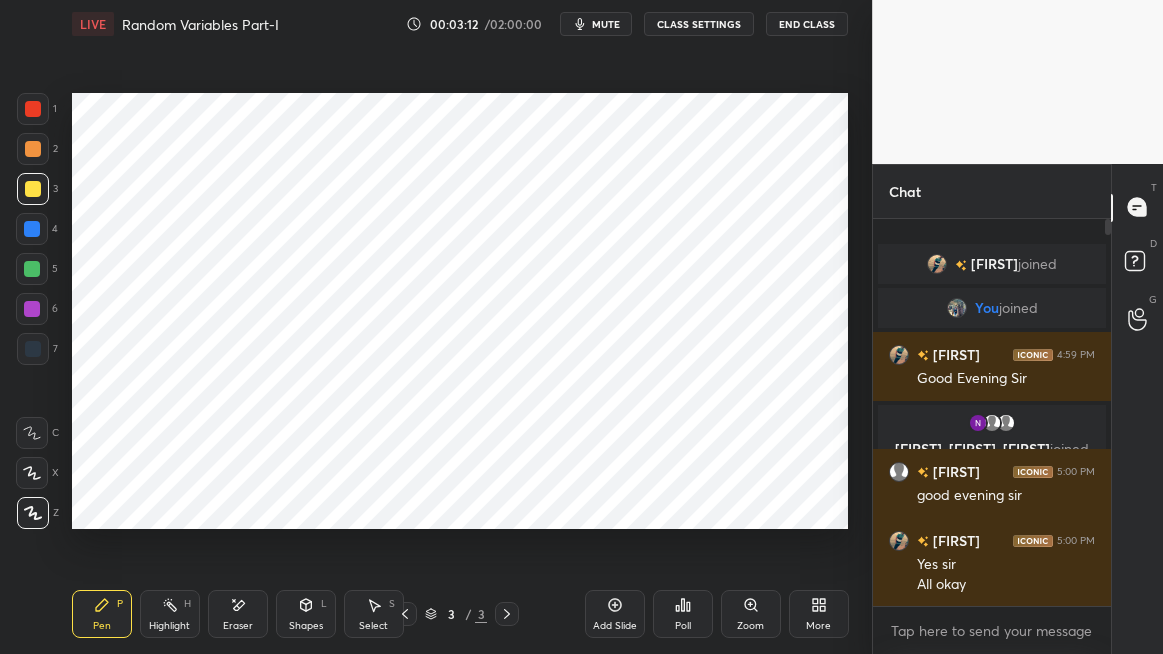 click at bounding box center [33, 149] 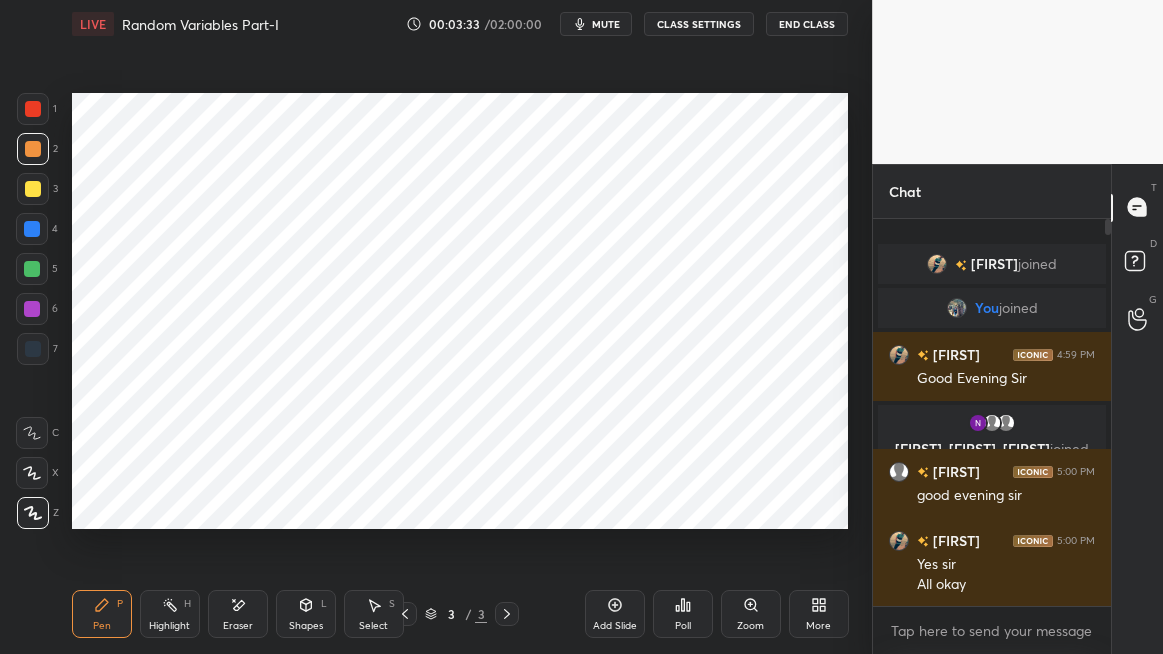 click at bounding box center [32, 309] 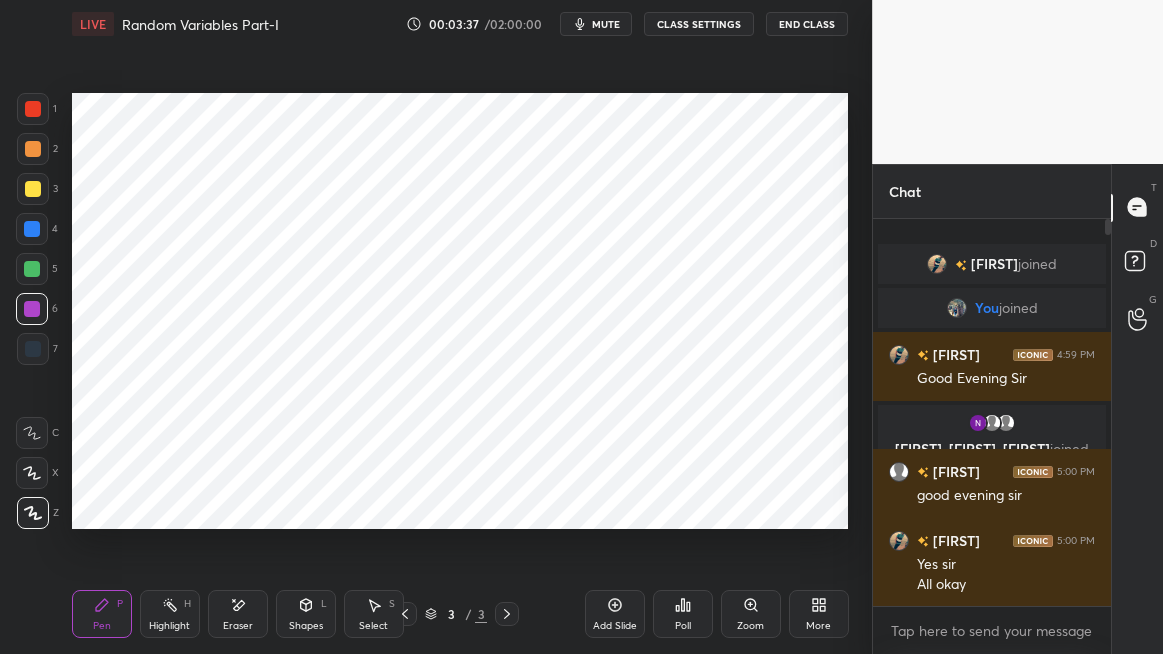 click on "Shapes L" at bounding box center (306, 614) 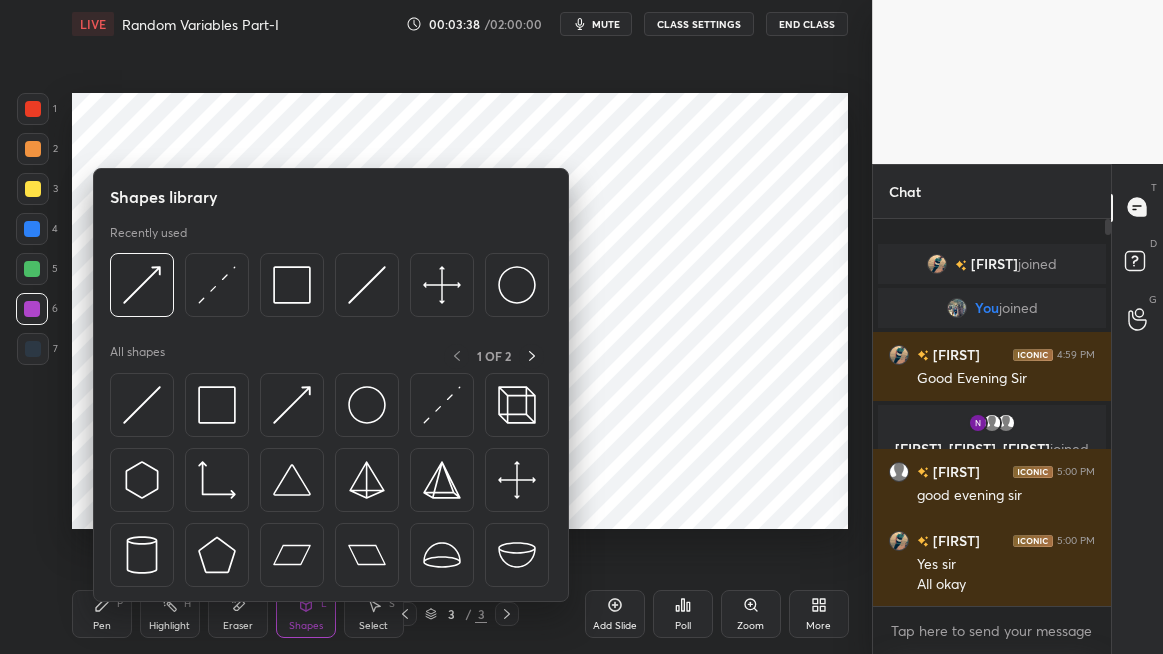 click at bounding box center [292, 405] 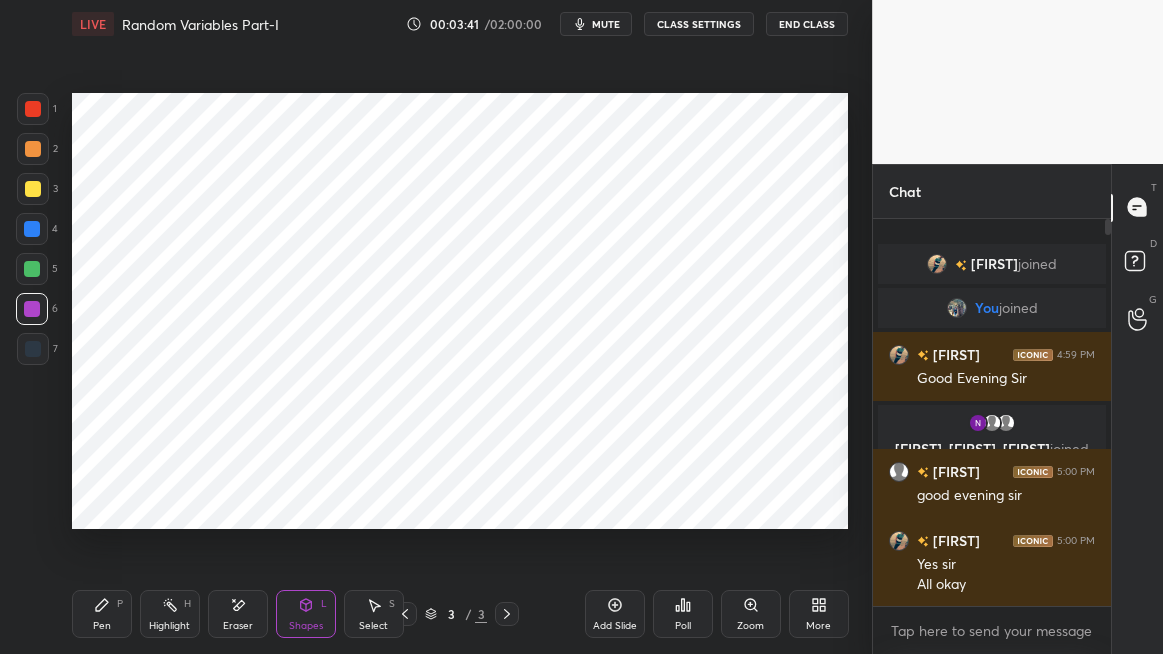 click 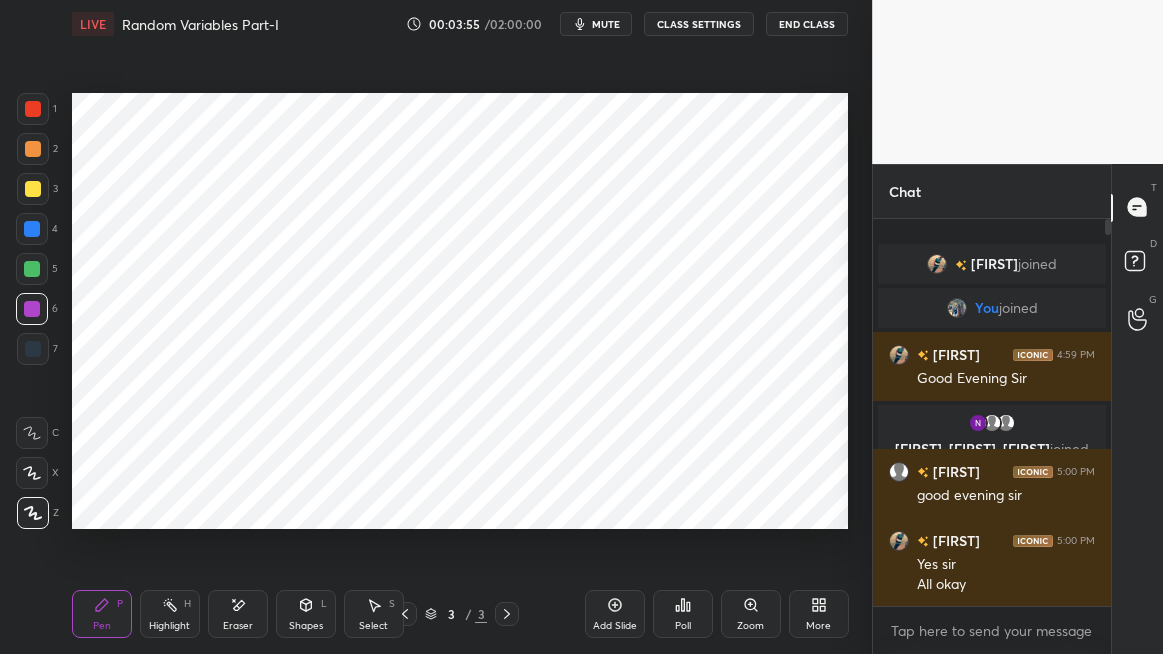 click on "Shapes" at bounding box center [306, 626] 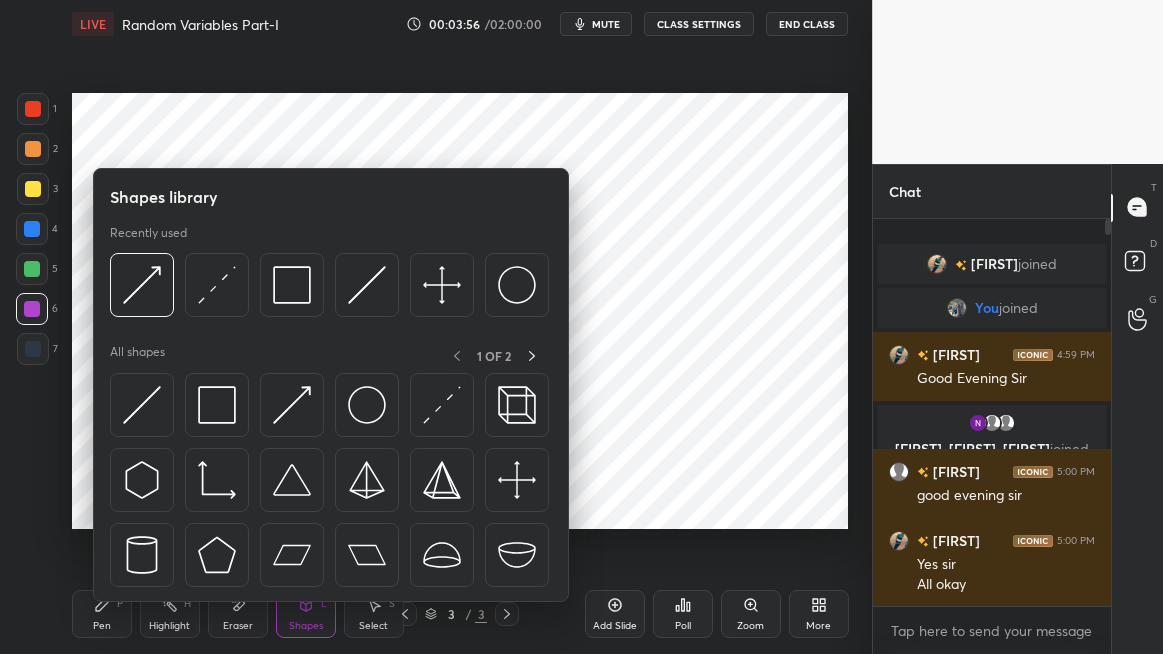 click at bounding box center (442, 405) 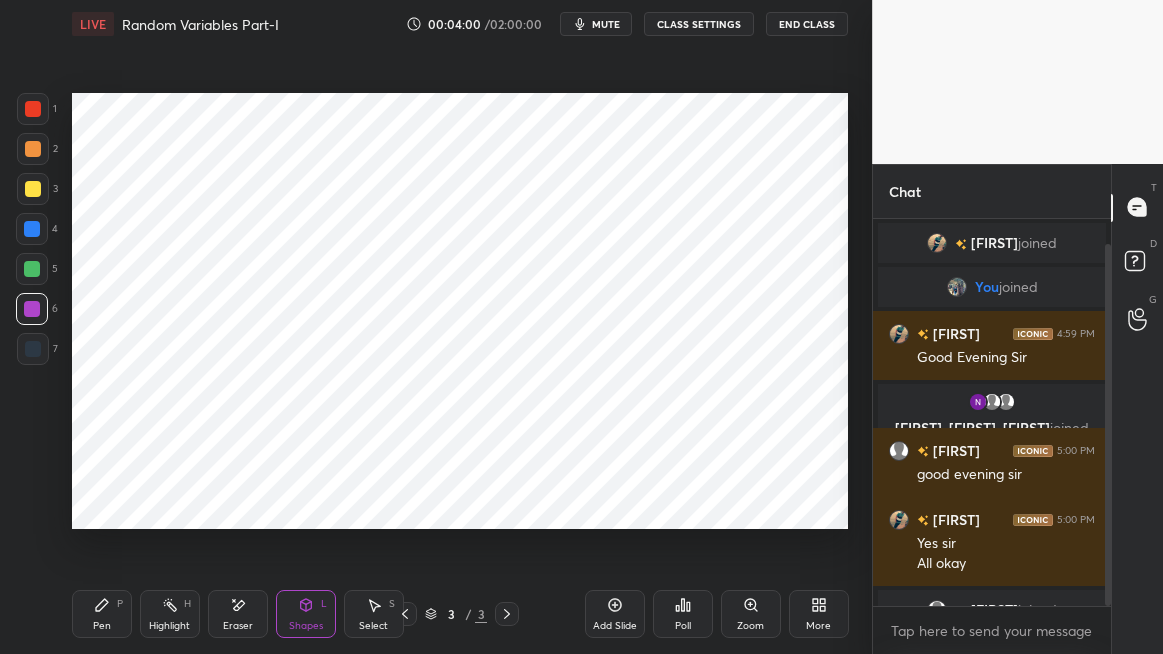 scroll, scrollTop: 27, scrollLeft: 0, axis: vertical 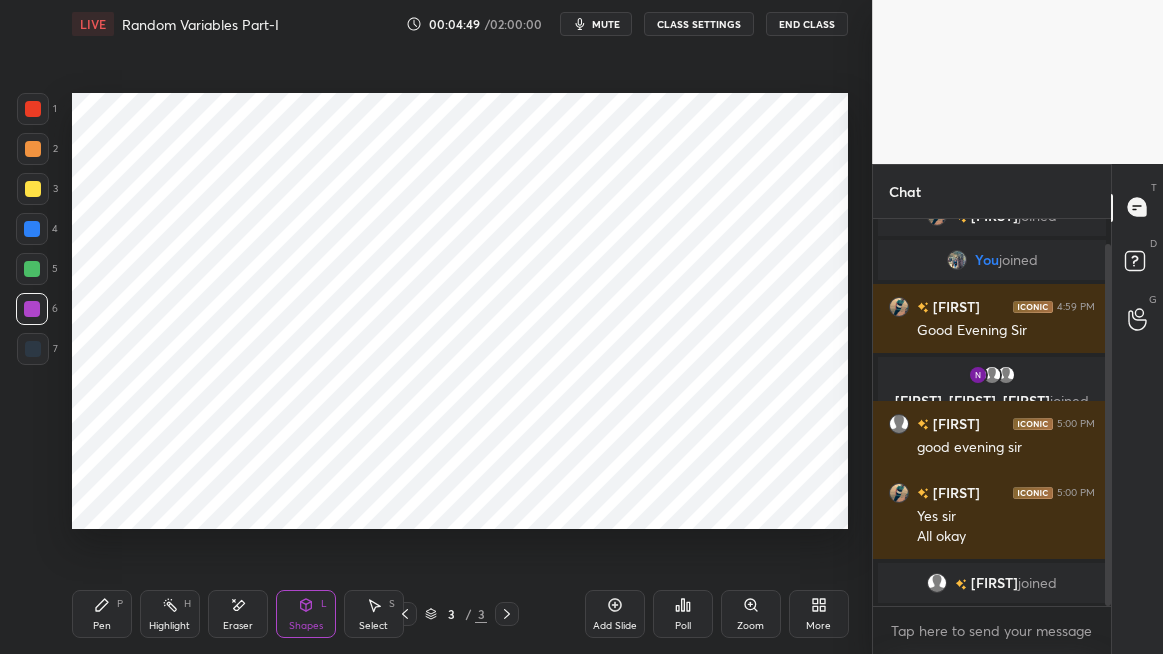 click at bounding box center [32, 229] 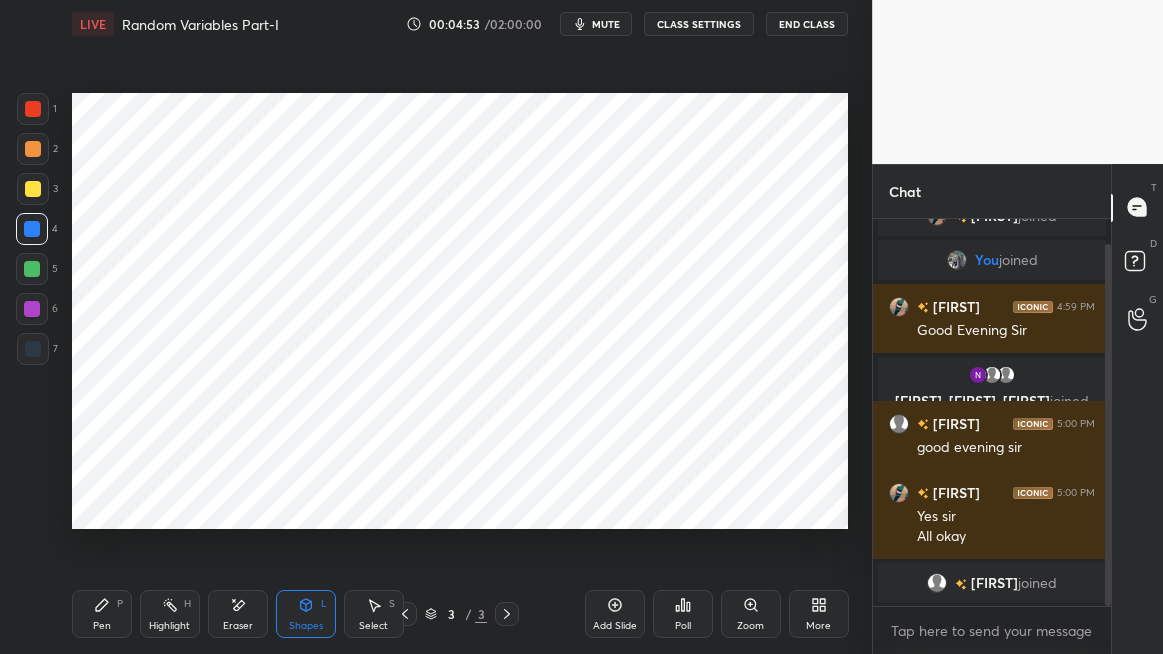 click on "Pen P" at bounding box center (102, 614) 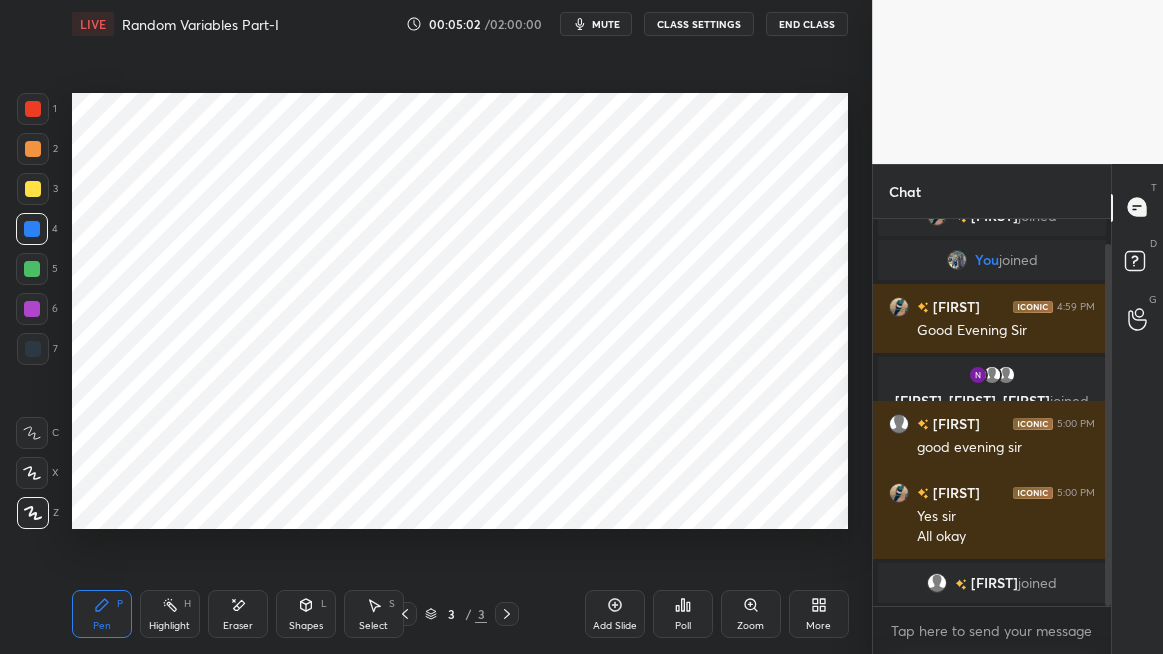click 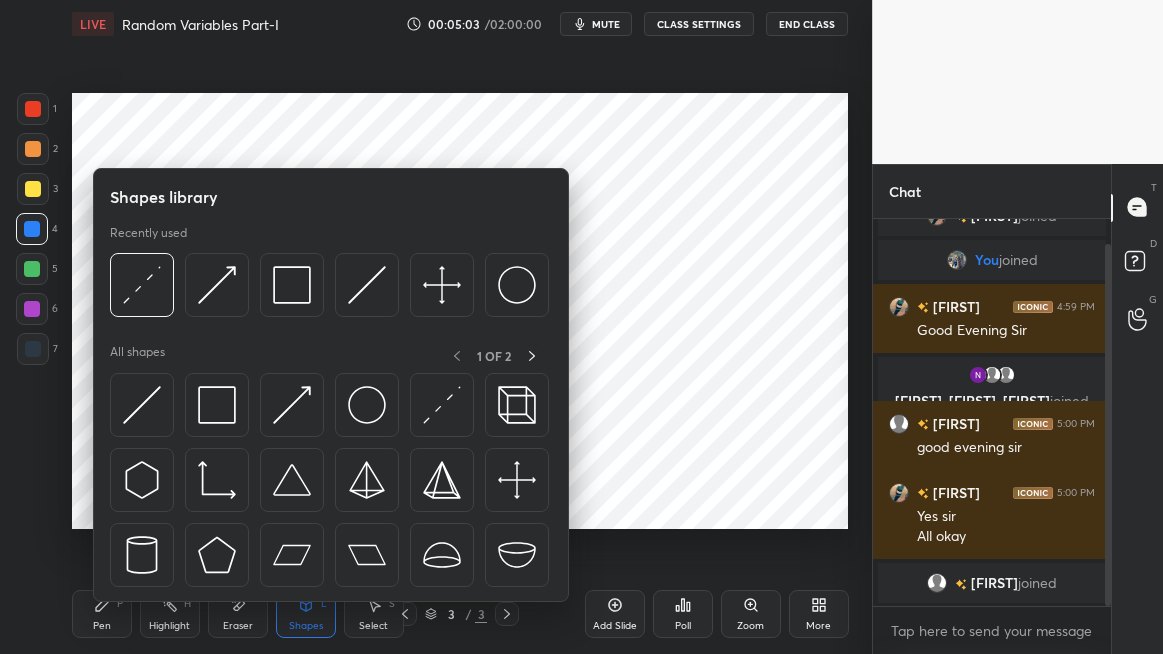 click at bounding box center (292, 405) 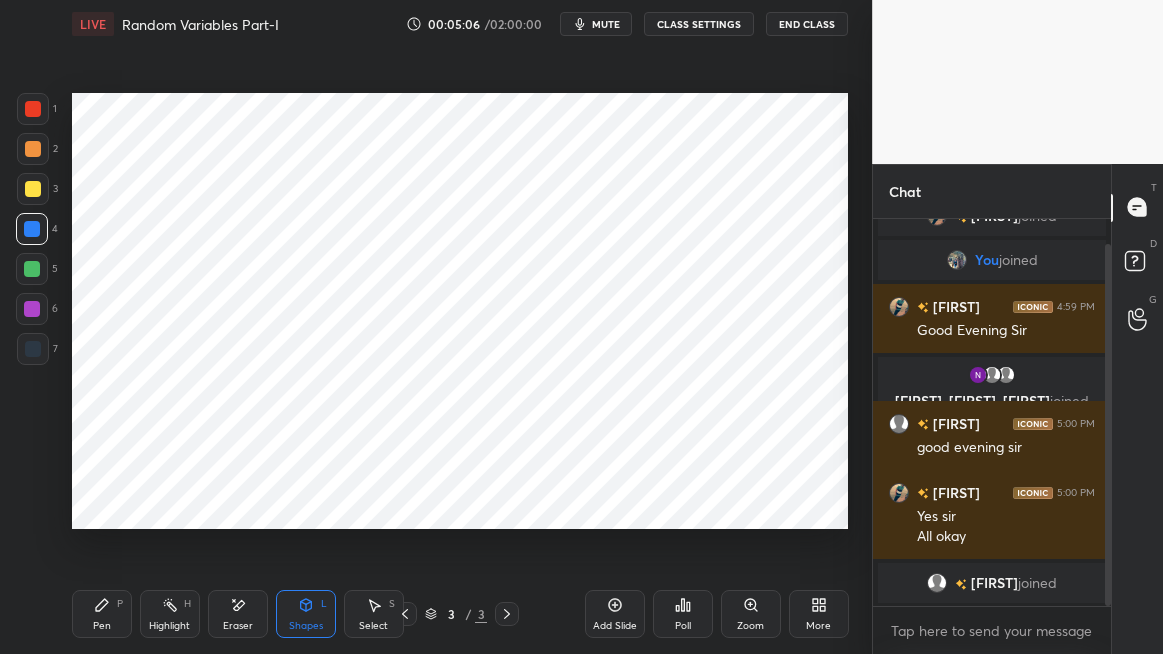 click 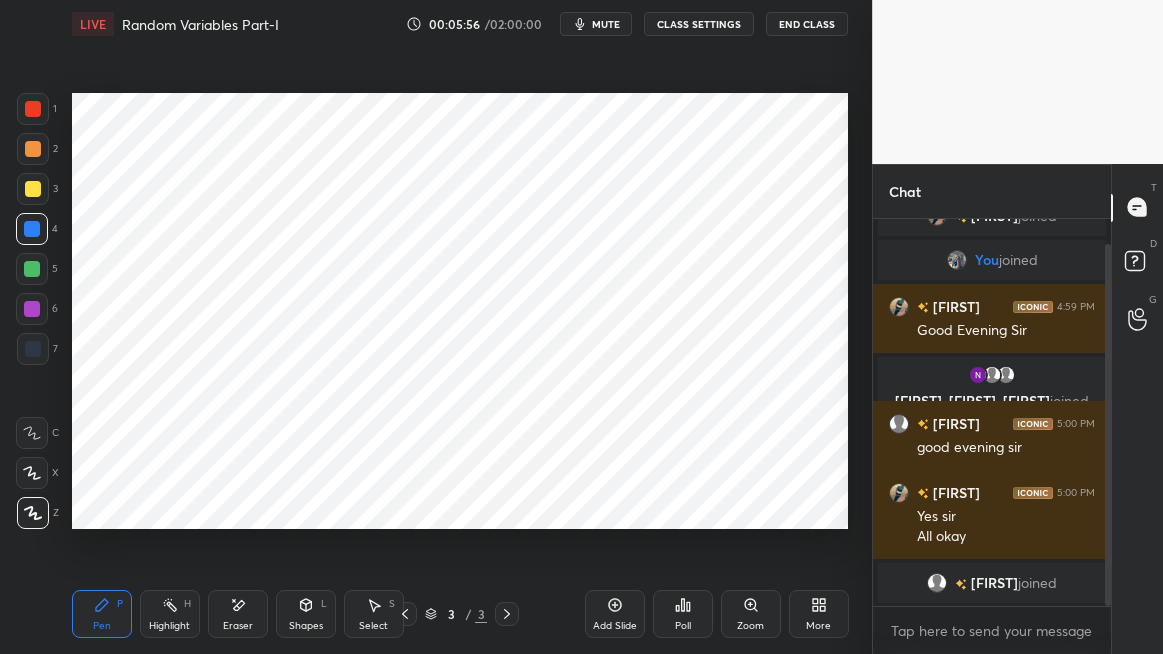 click 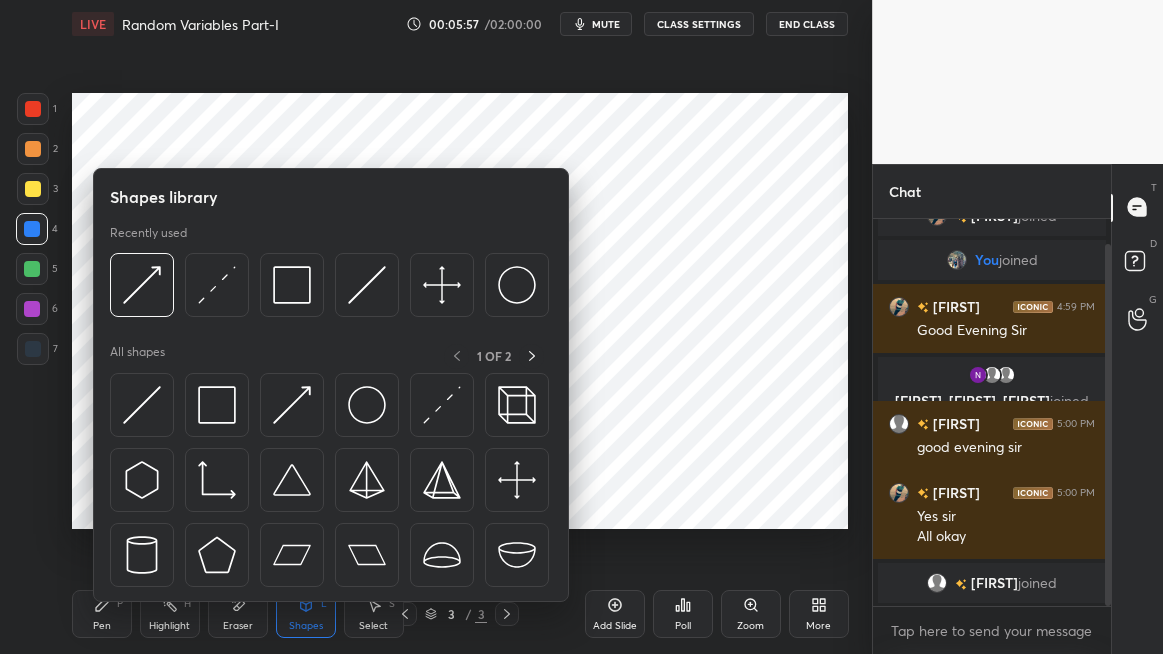 click at bounding box center [292, 405] 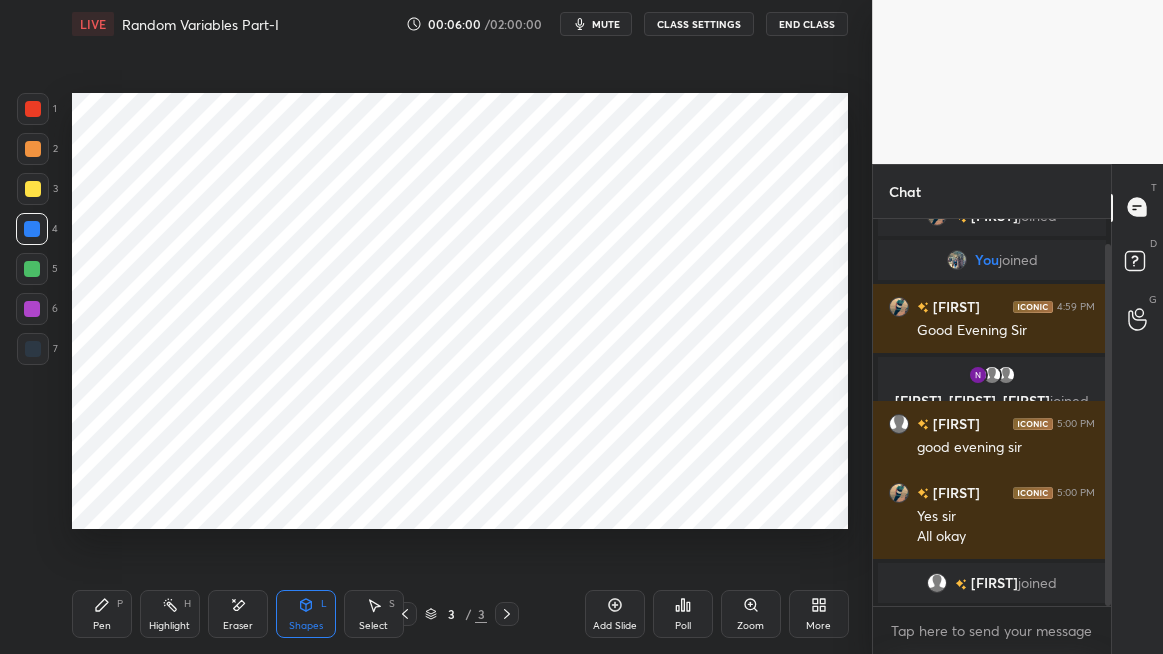 click on "Pen P" at bounding box center (102, 614) 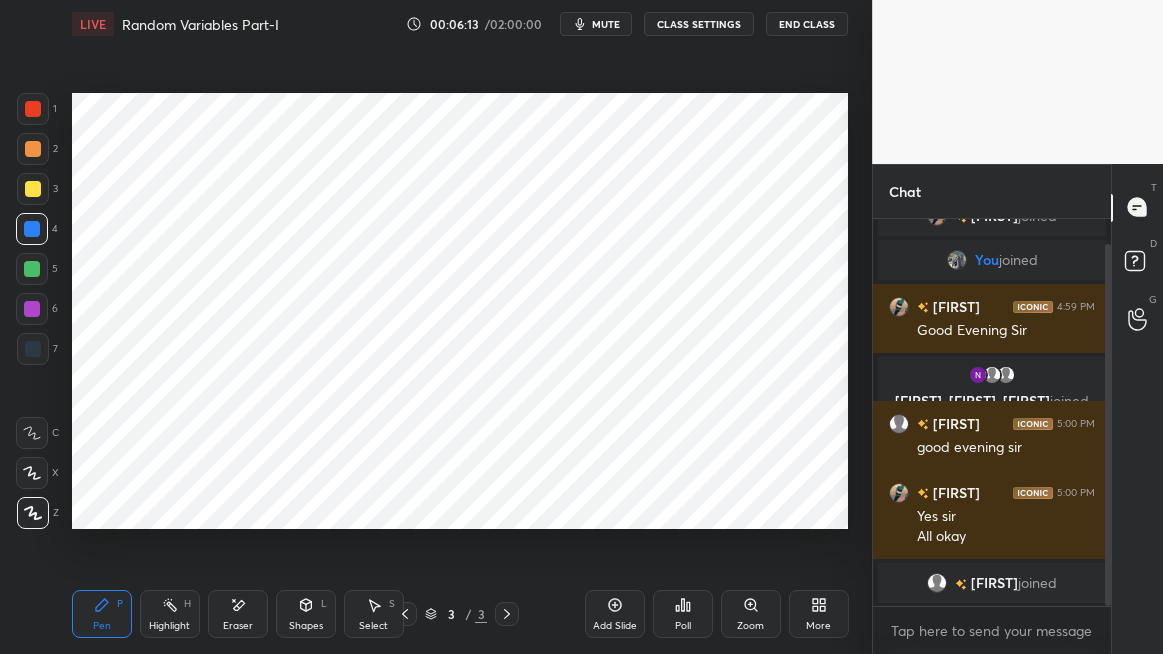 click at bounding box center (33, 109) 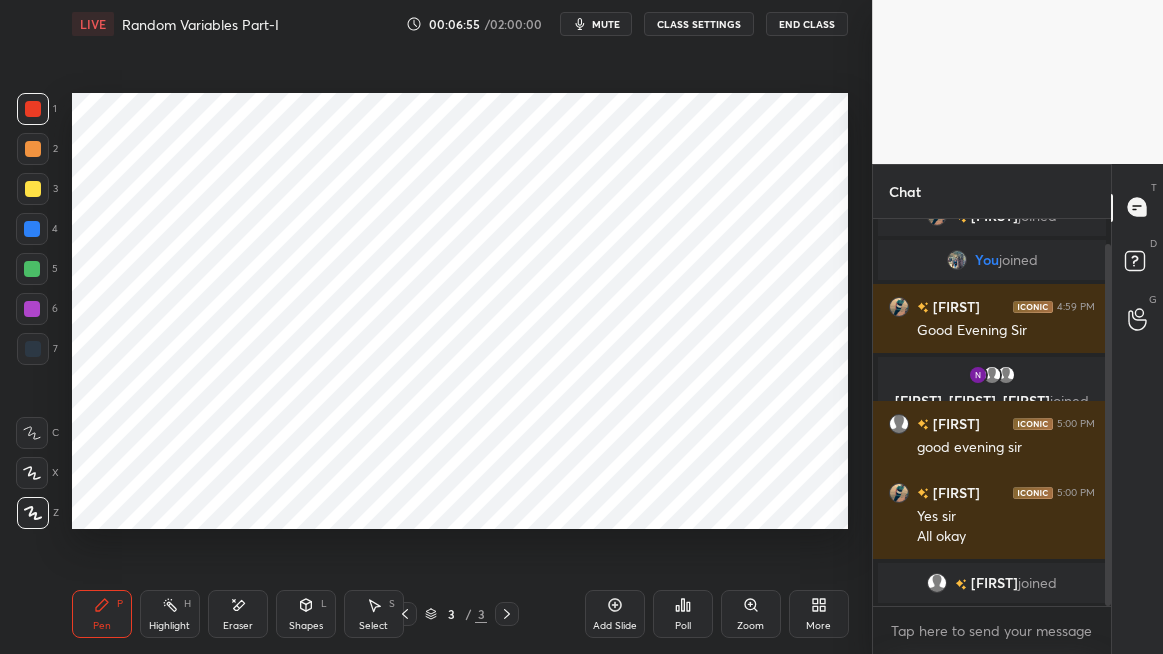 click at bounding box center [32, 269] 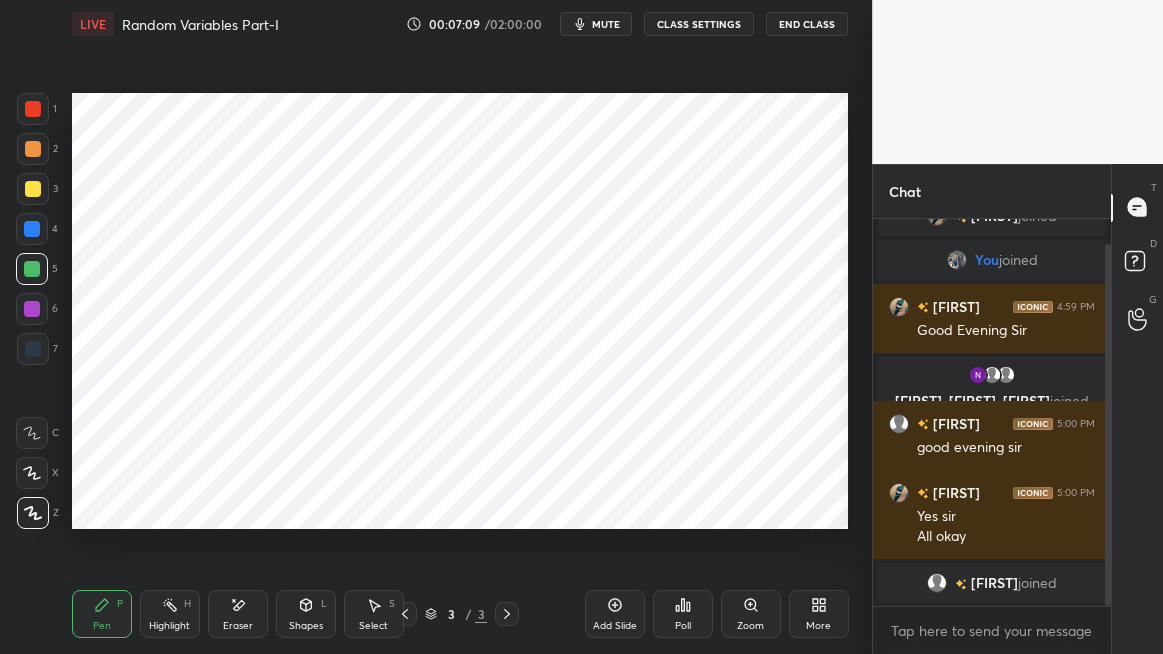scroll, scrollTop: 75, scrollLeft: 0, axis: vertical 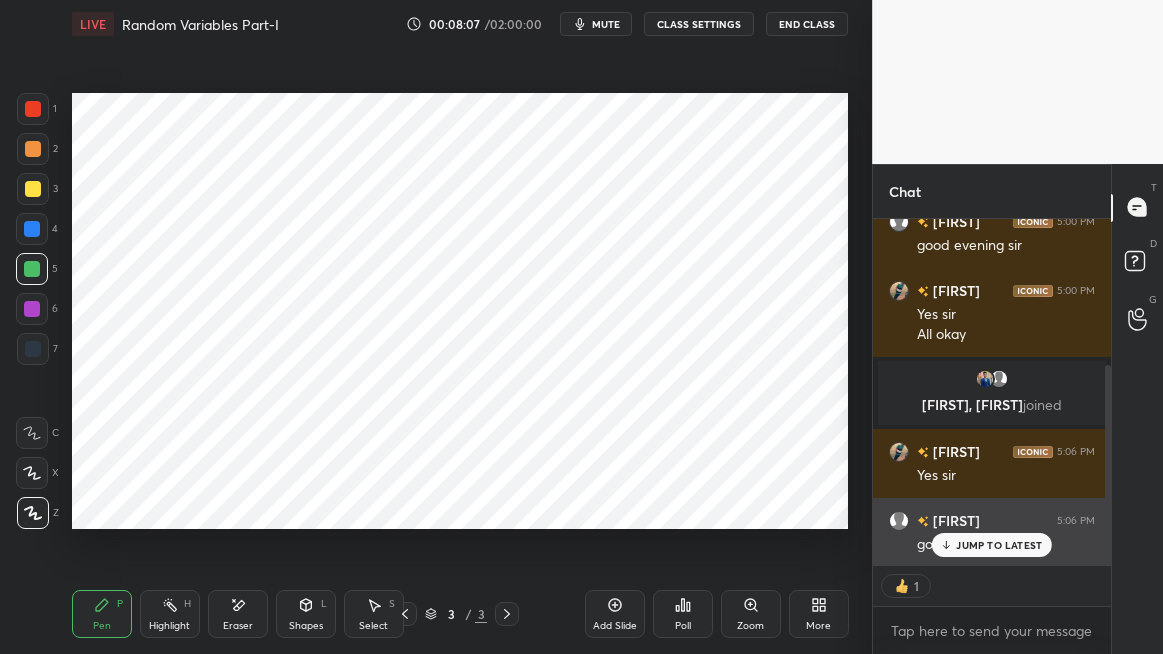click on "JUMP TO LATEST" at bounding box center [999, 545] 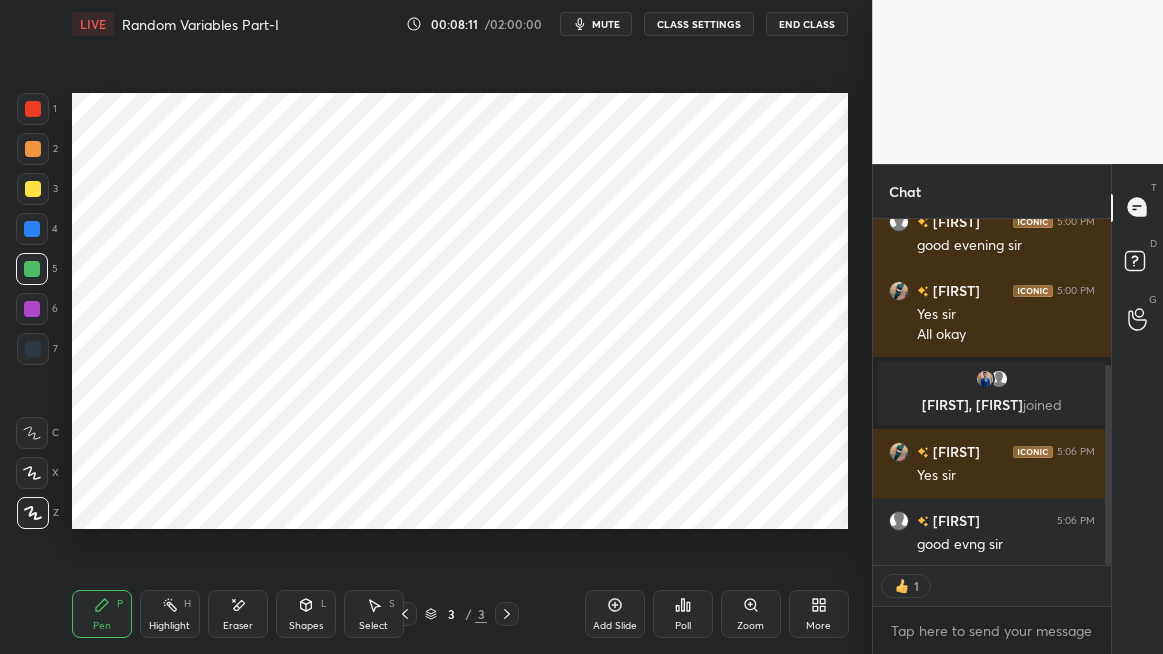 scroll, scrollTop: 6, scrollLeft: 6, axis: both 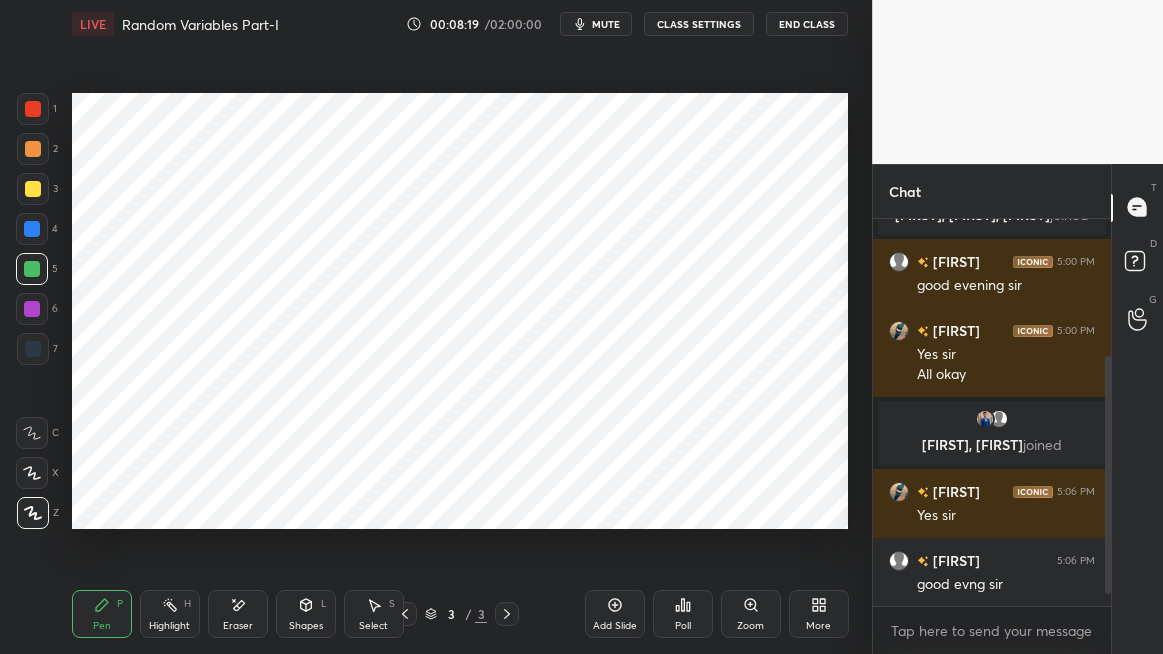 click on "mute" at bounding box center (596, 24) 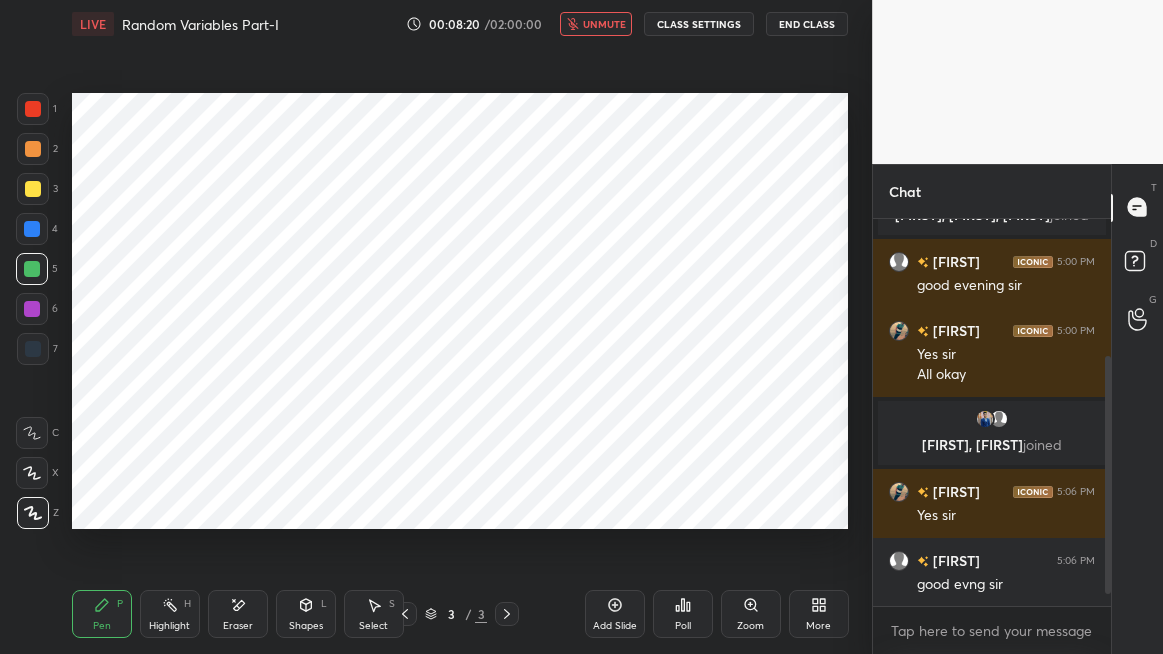 click on "End Class" at bounding box center (807, 24) 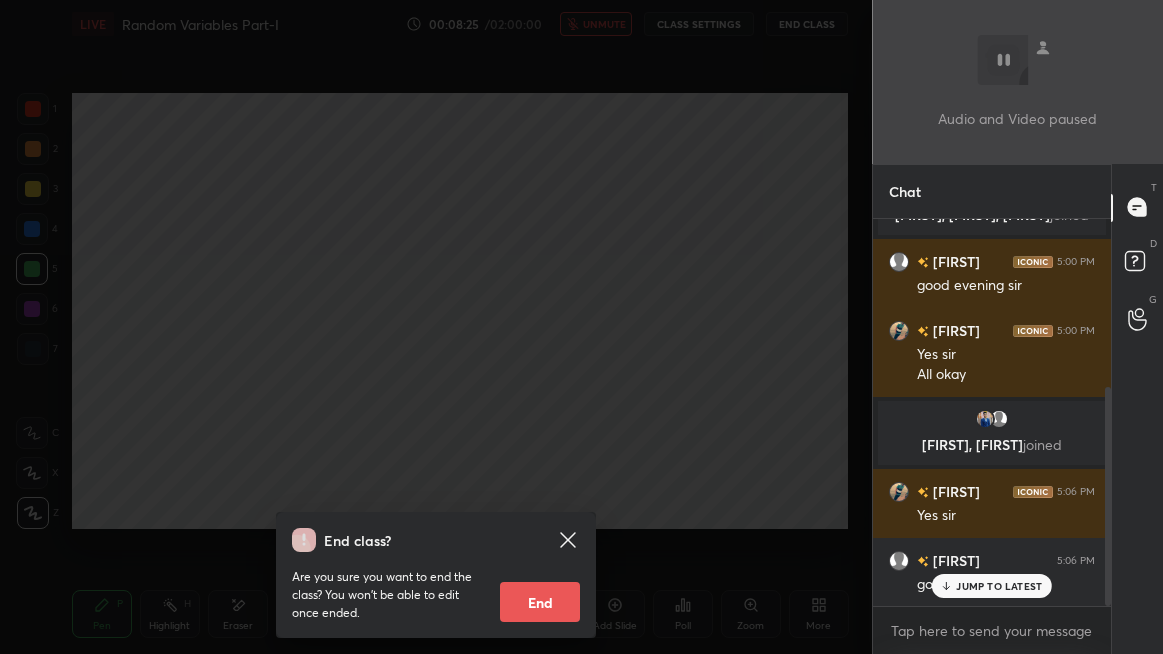 scroll, scrollTop: 299, scrollLeft: 0, axis: vertical 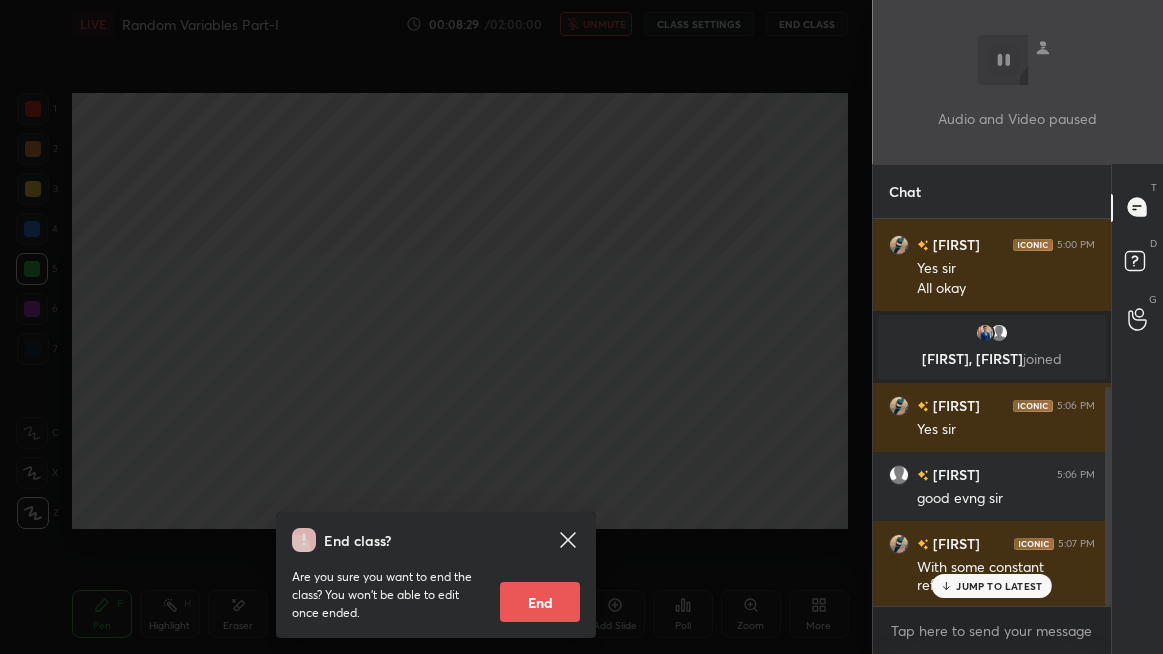 click on "End class? Are you sure you want to end the class? You won’t be able to edit once ended. End" at bounding box center (436, 327) 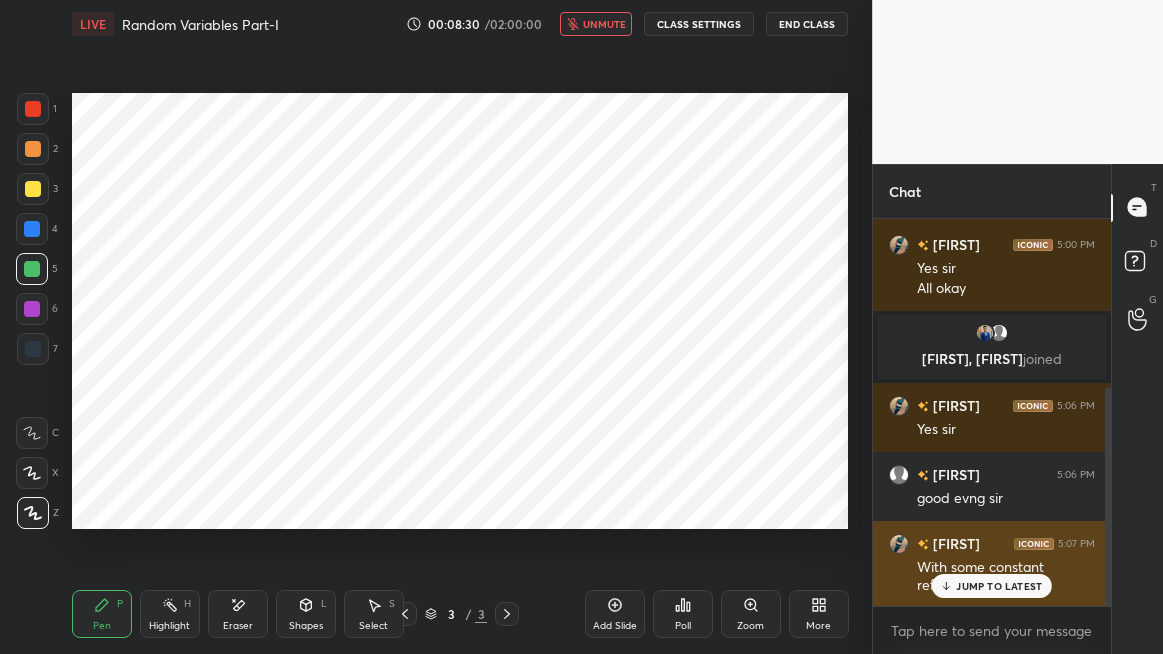 click on "JUMP TO LATEST" at bounding box center (999, 586) 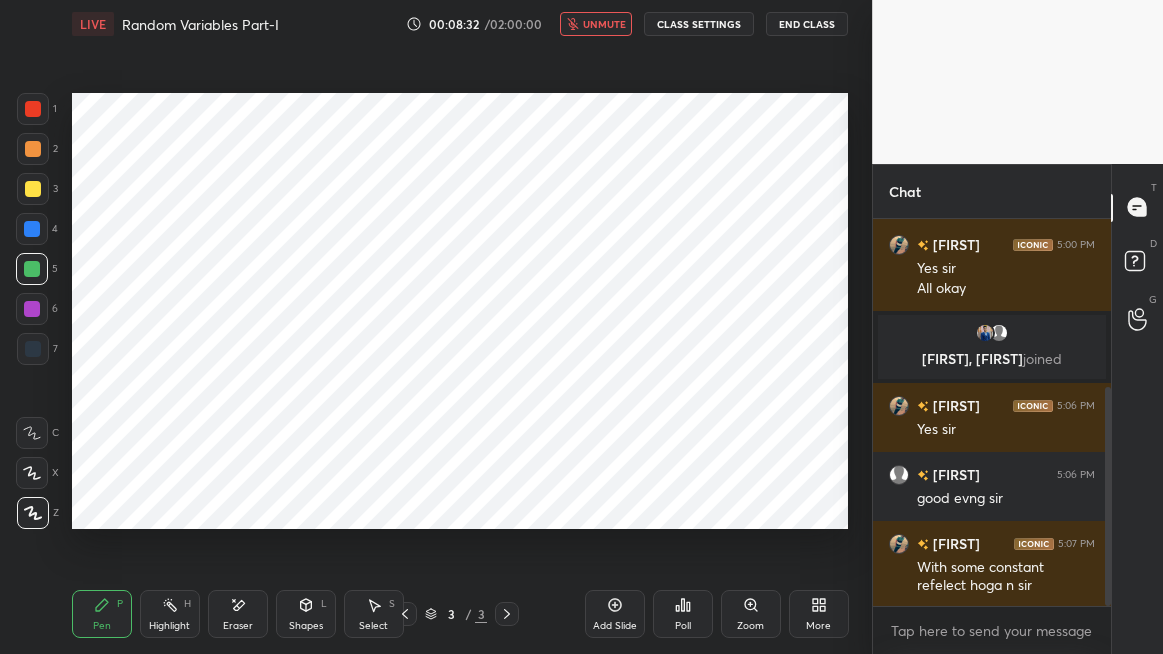 scroll, scrollTop: 369, scrollLeft: 0, axis: vertical 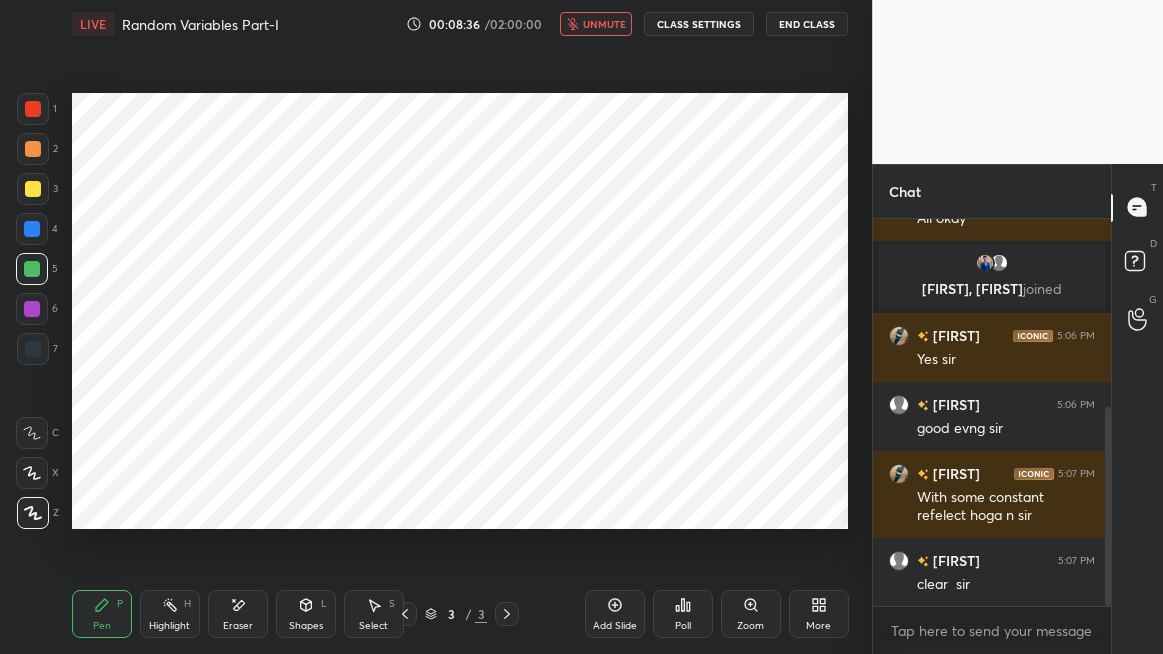 click on "unmute" at bounding box center (604, 24) 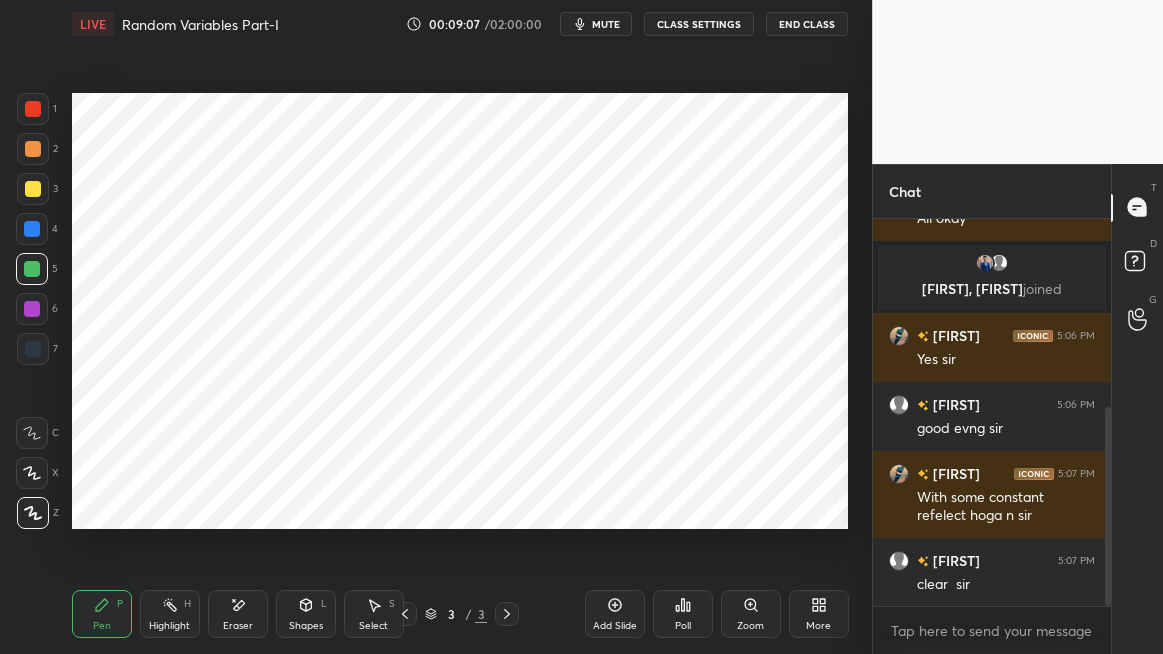 click 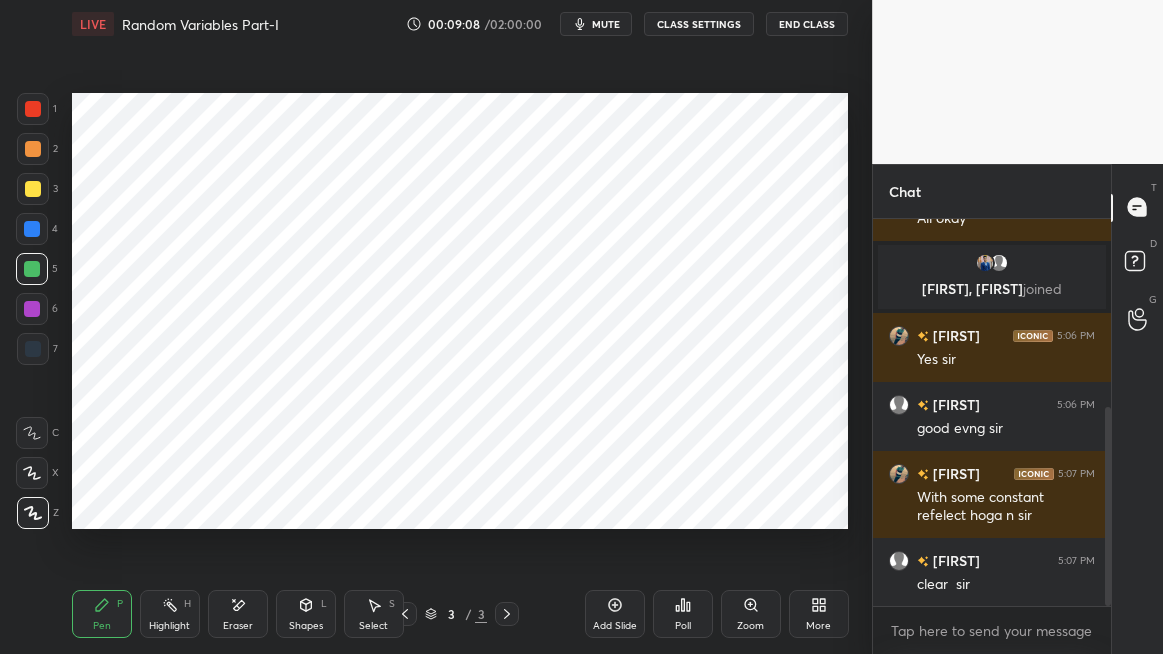 click 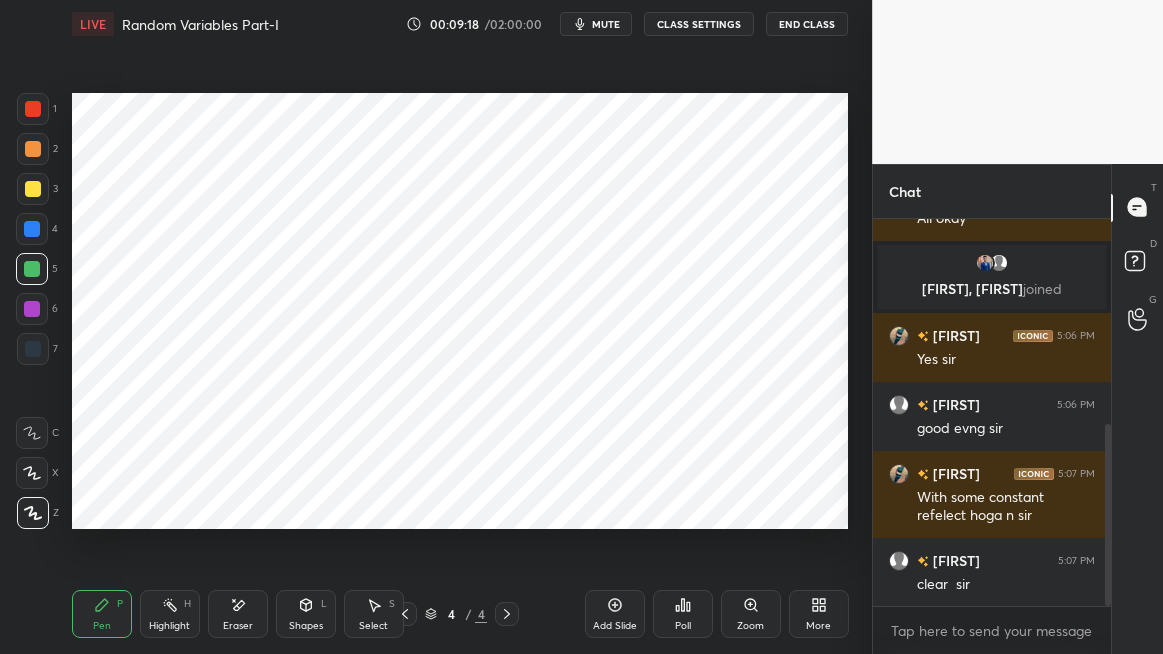 scroll, scrollTop: 438, scrollLeft: 0, axis: vertical 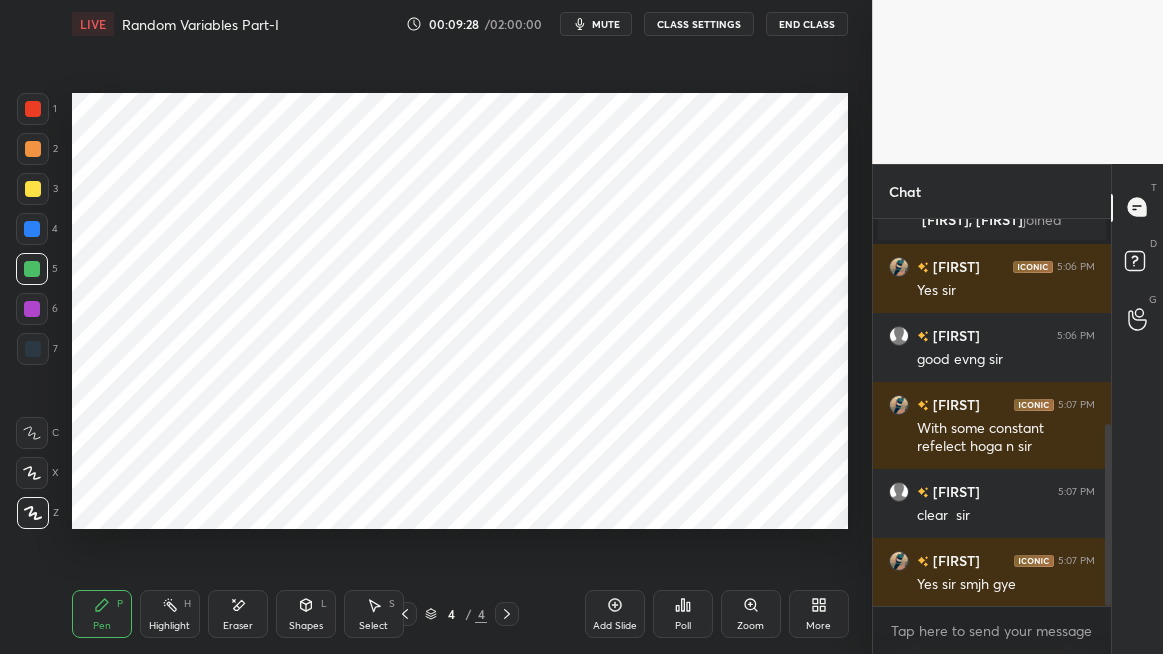 click on "Eraser" at bounding box center (238, 614) 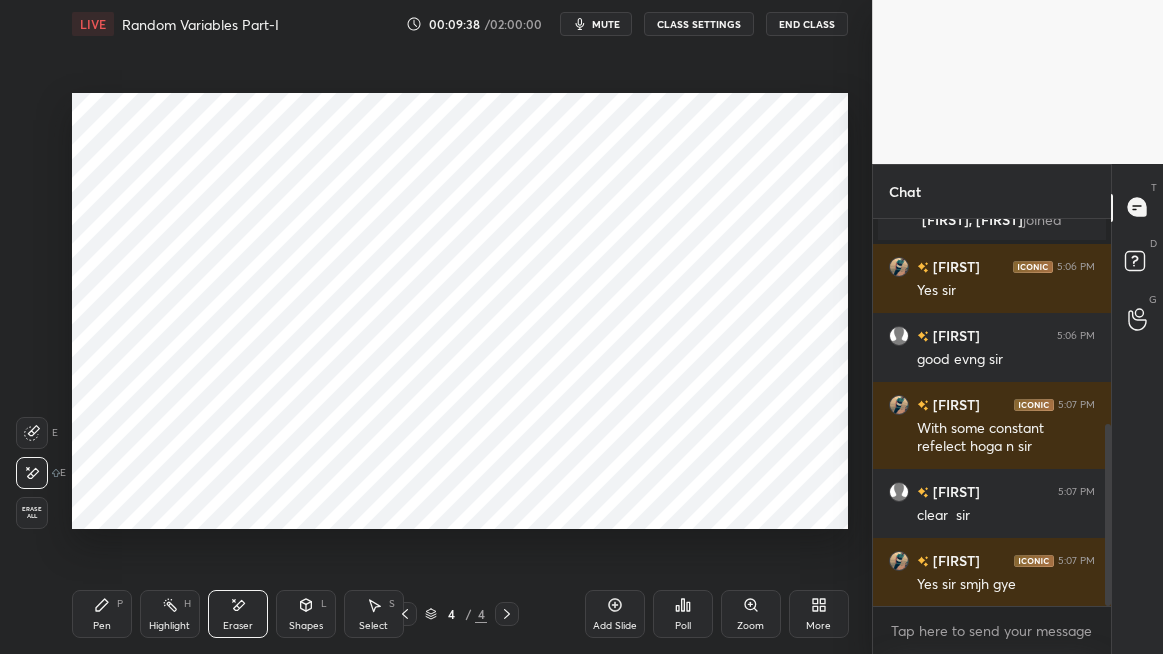 click on "Pen P" at bounding box center [102, 614] 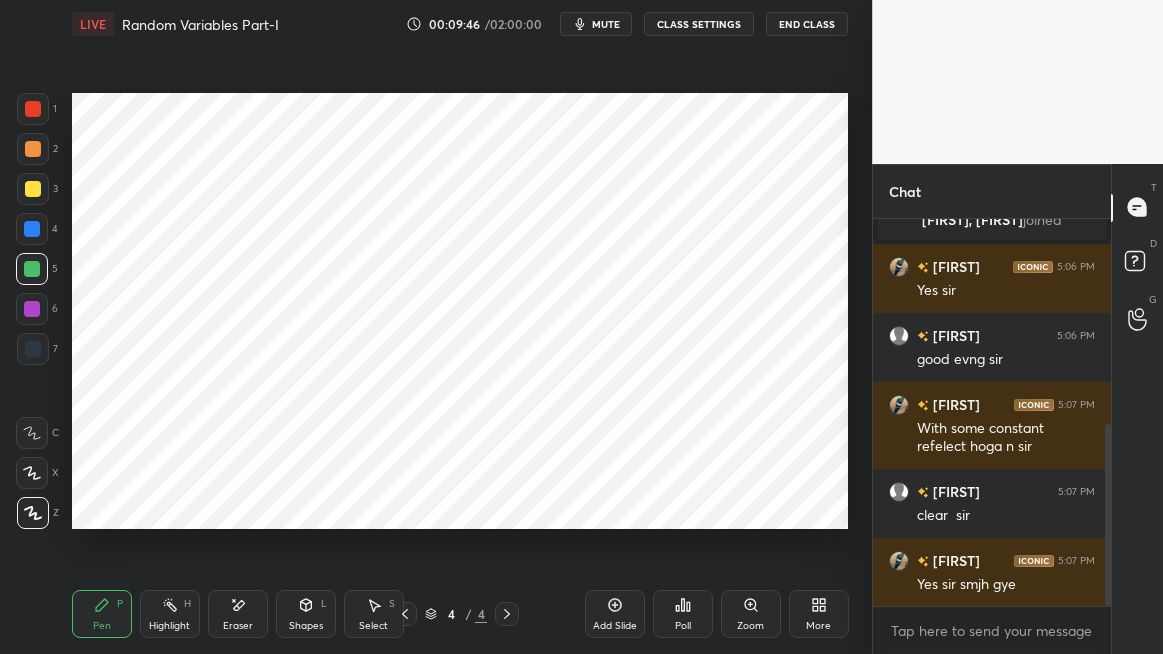 click on "mute" at bounding box center [606, 24] 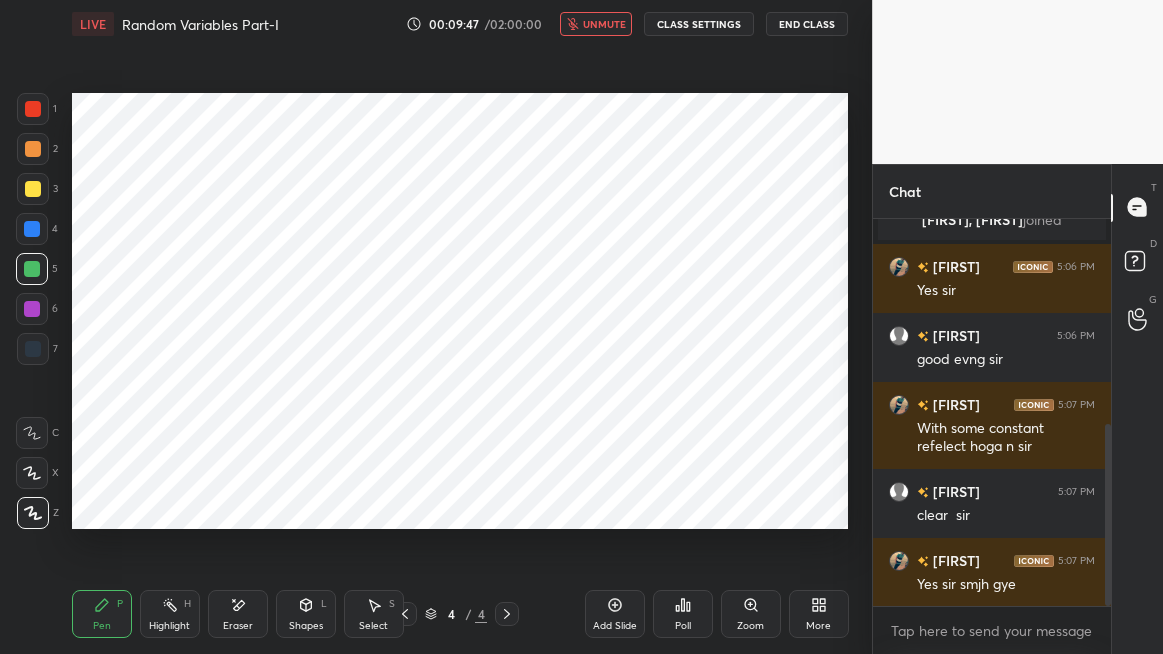 click on "End Class" at bounding box center (807, 24) 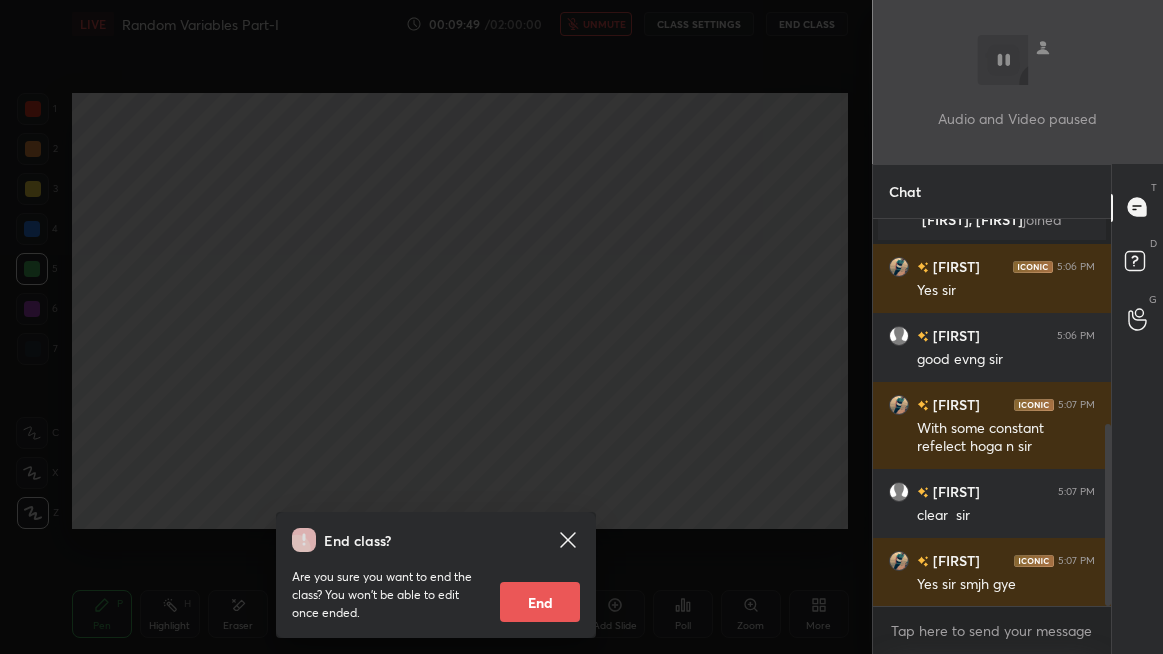 scroll, scrollTop: 486, scrollLeft: 0, axis: vertical 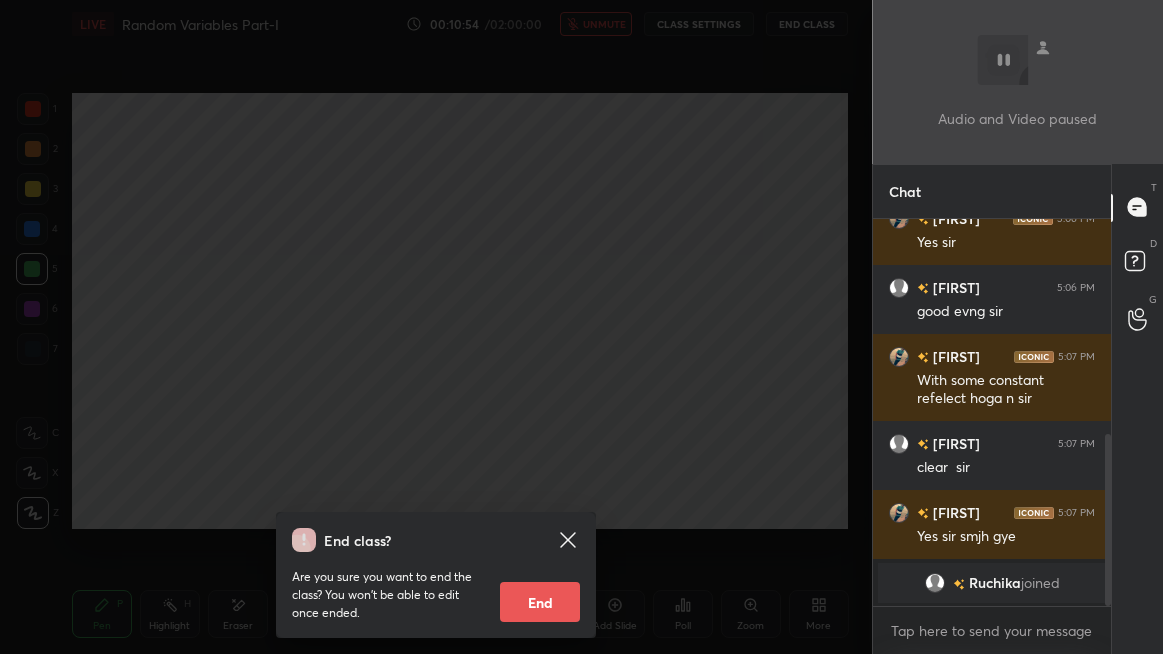 click on "End class? Are you sure you want to end the class? You won’t be able to edit once ended. End" at bounding box center [436, 327] 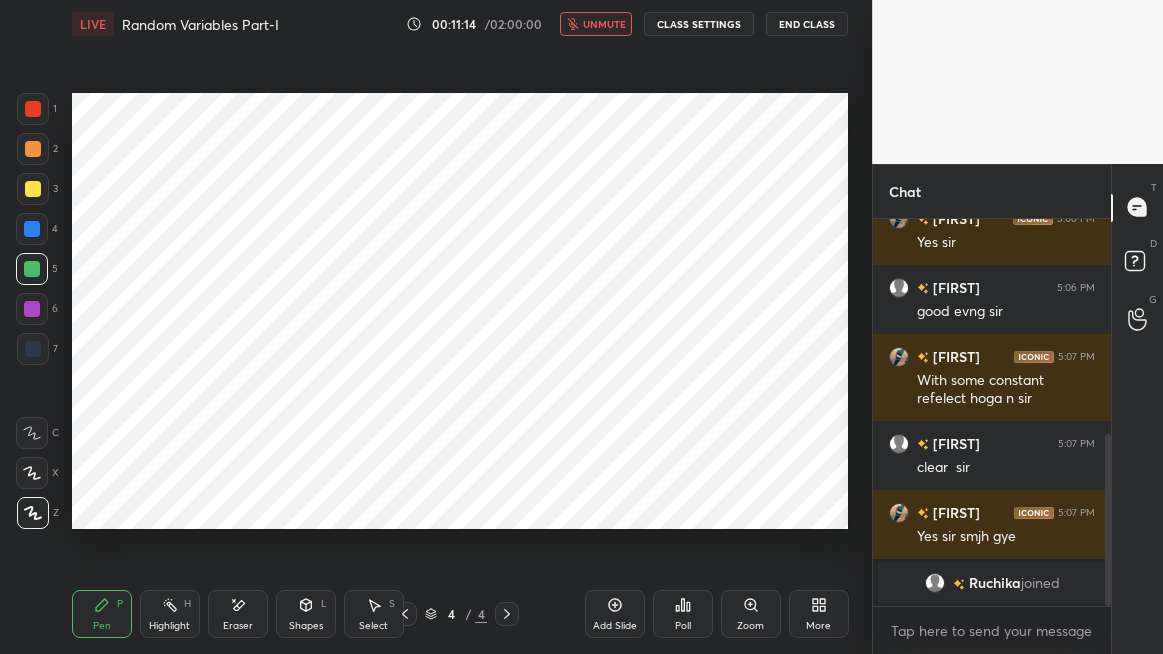 click on "unmute" at bounding box center (604, 24) 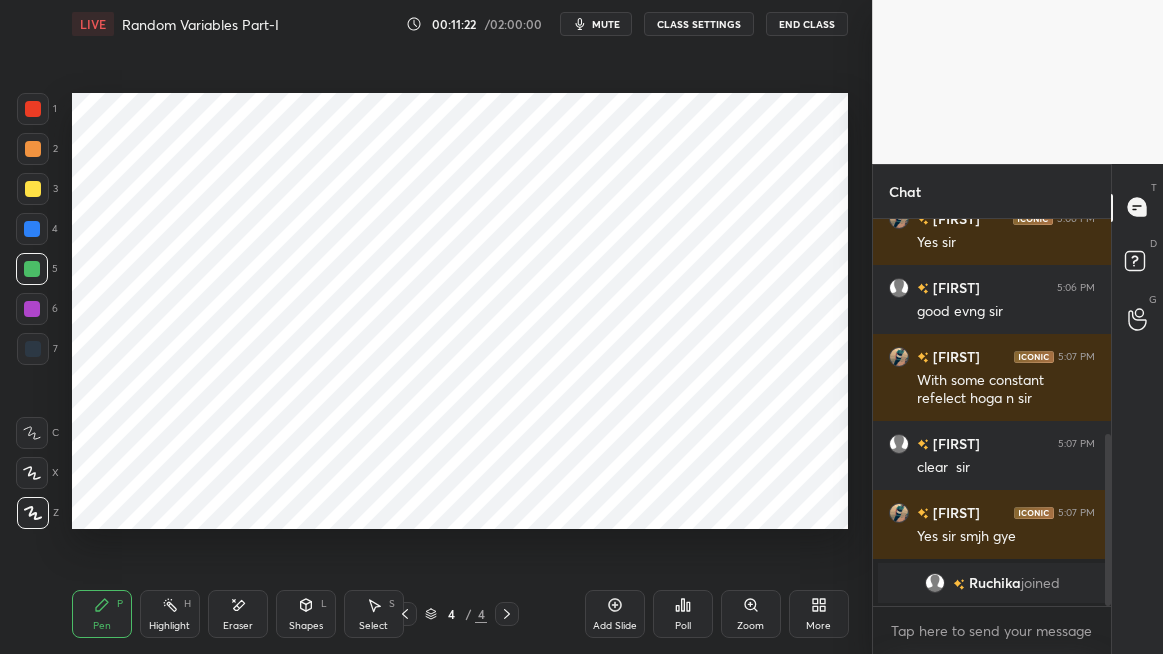 click at bounding box center (32, 229) 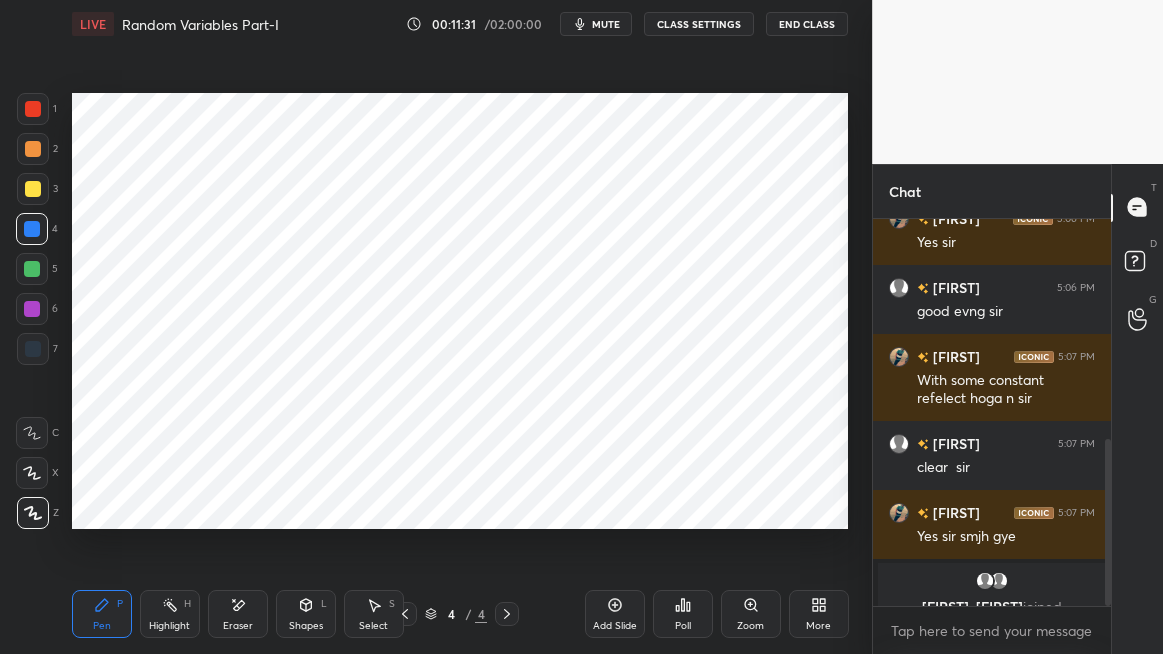 scroll, scrollTop: 510, scrollLeft: 0, axis: vertical 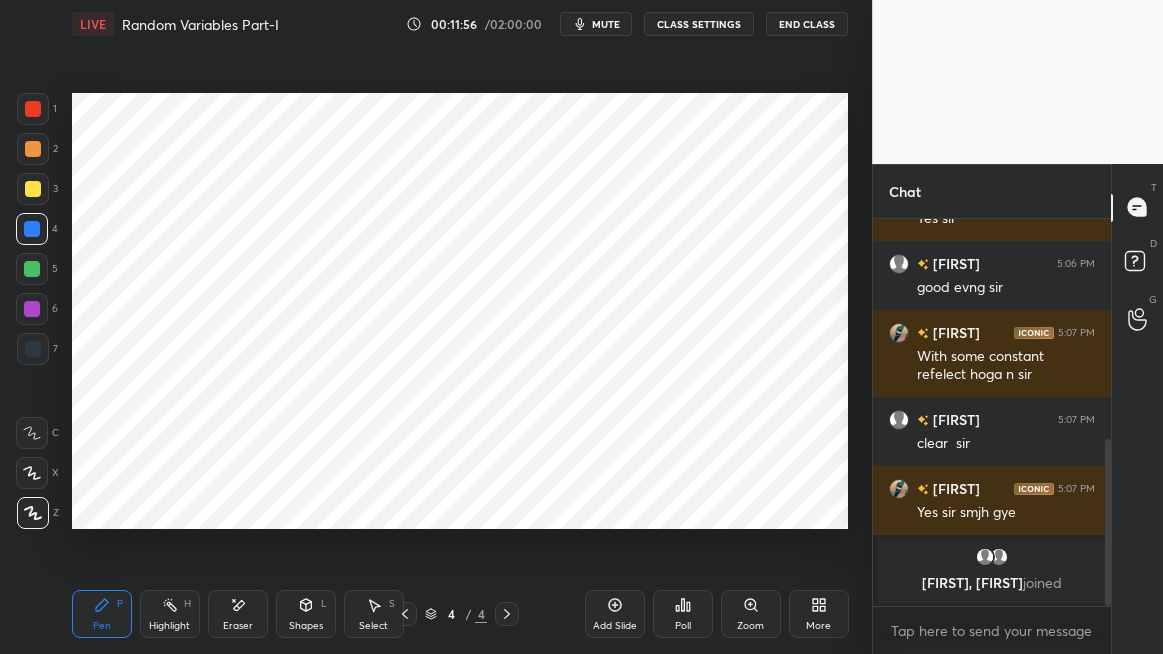 click on "mute" at bounding box center (606, 24) 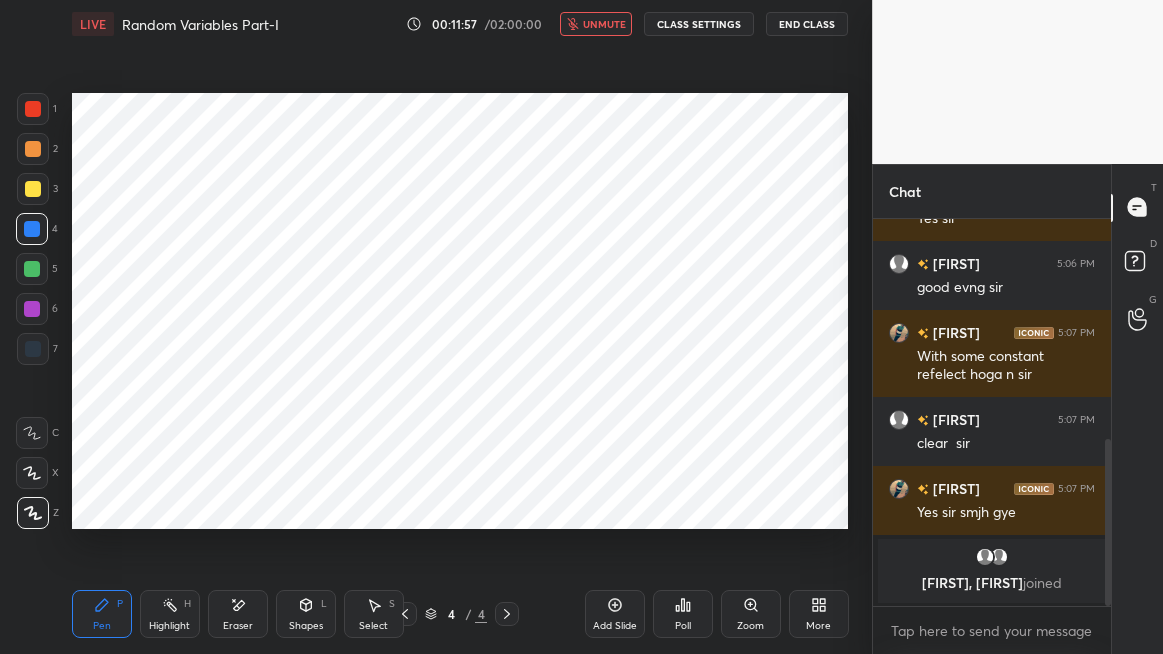 click on "End Class" at bounding box center (807, 24) 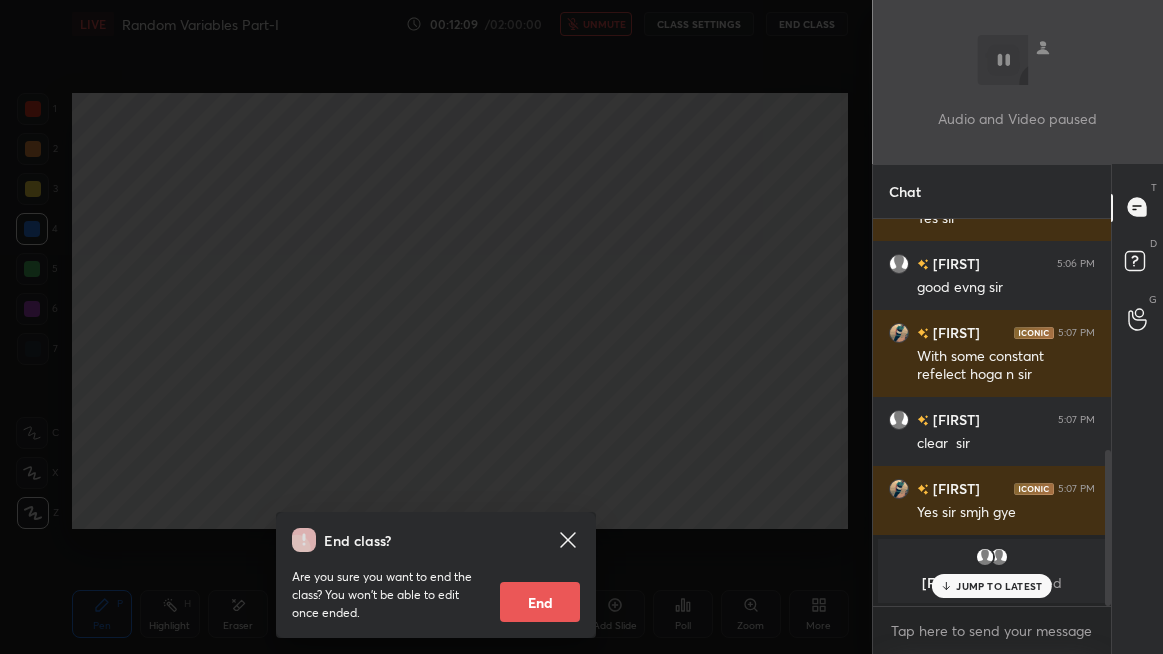 scroll, scrollTop: 578, scrollLeft: 0, axis: vertical 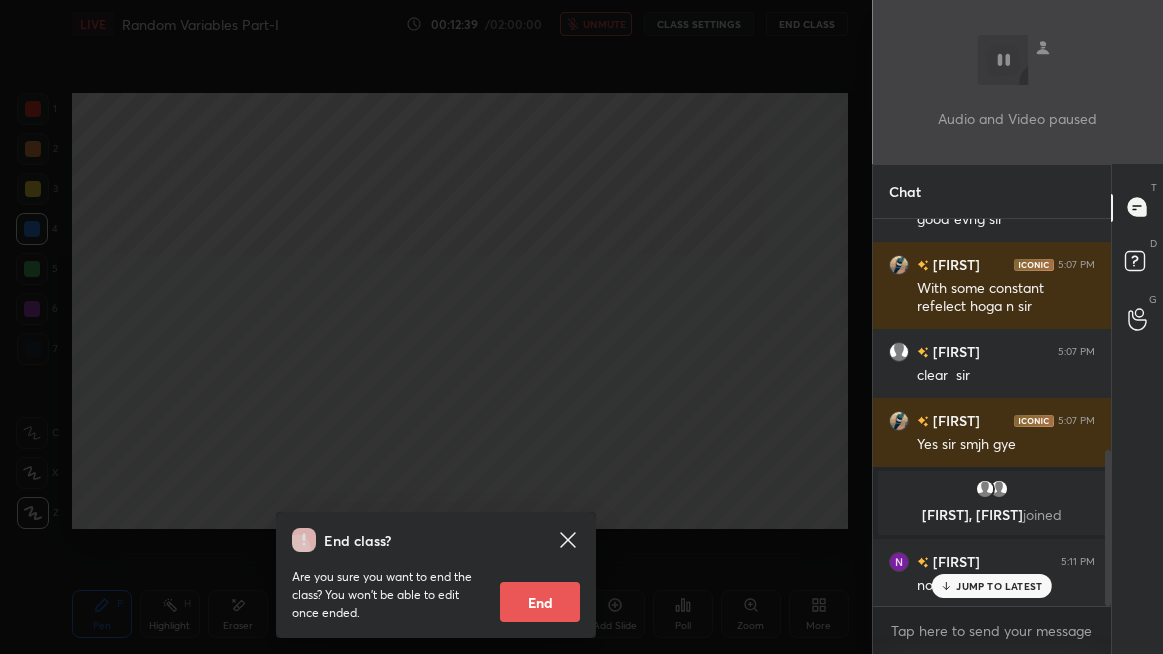 click on "End class? Are you sure you want to end the class? You won’t be able to edit once ended. End" at bounding box center (436, 327) 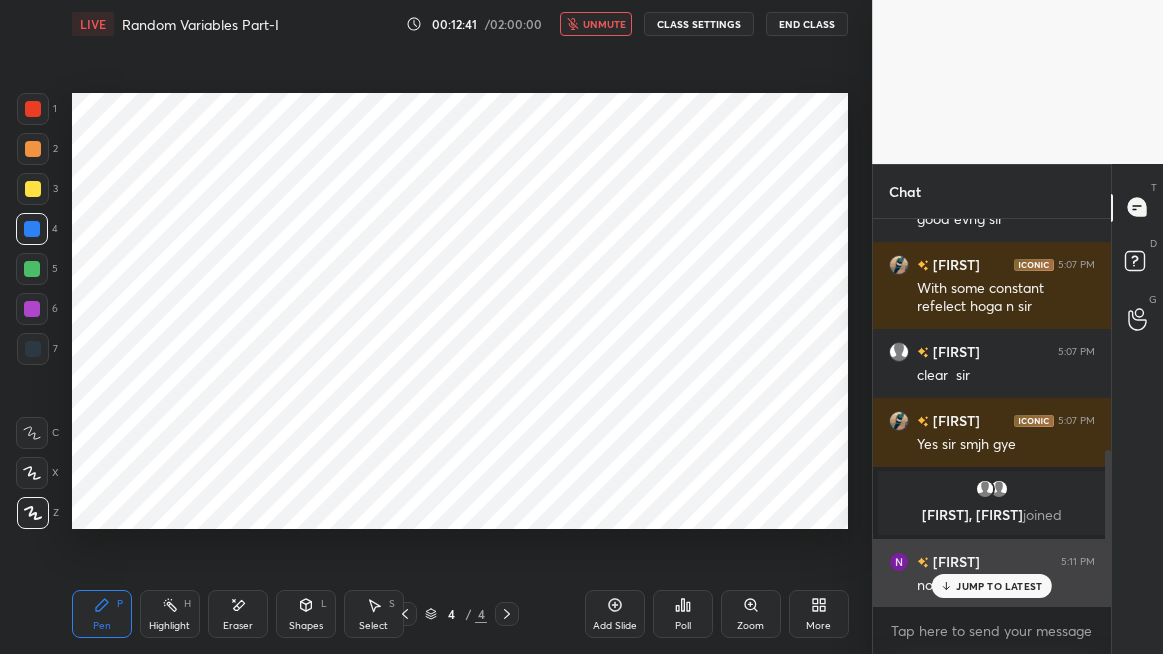 click on "JUMP TO LATEST" at bounding box center (999, 586) 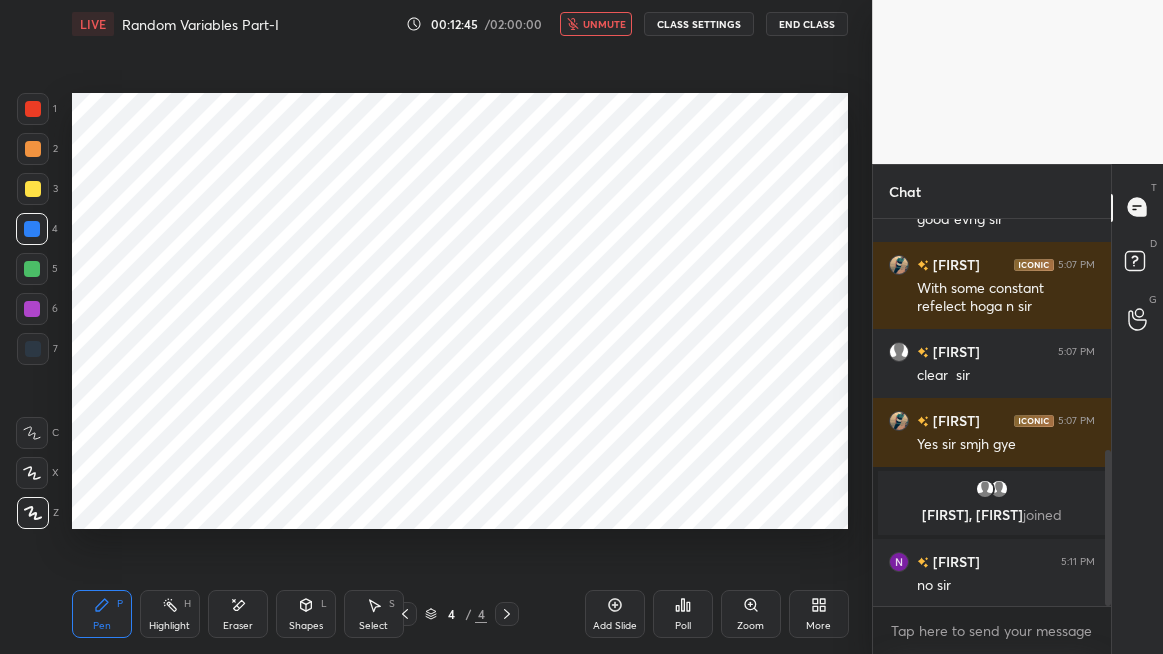 click on "unmute" at bounding box center [604, 24] 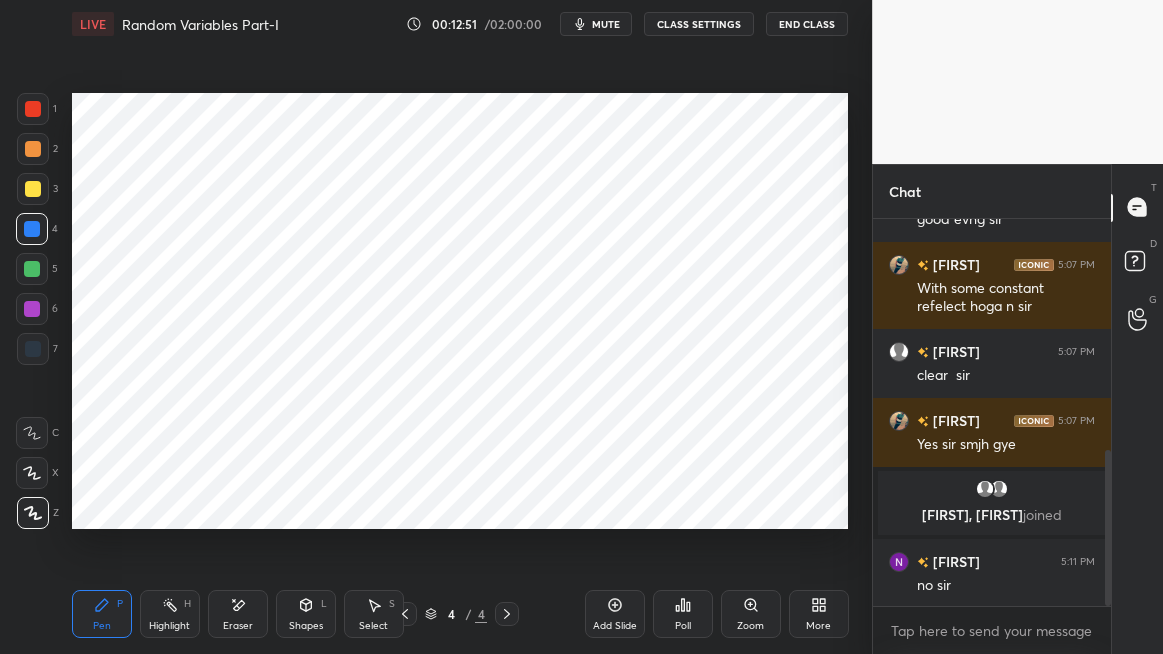 click on "Shapes" at bounding box center (306, 626) 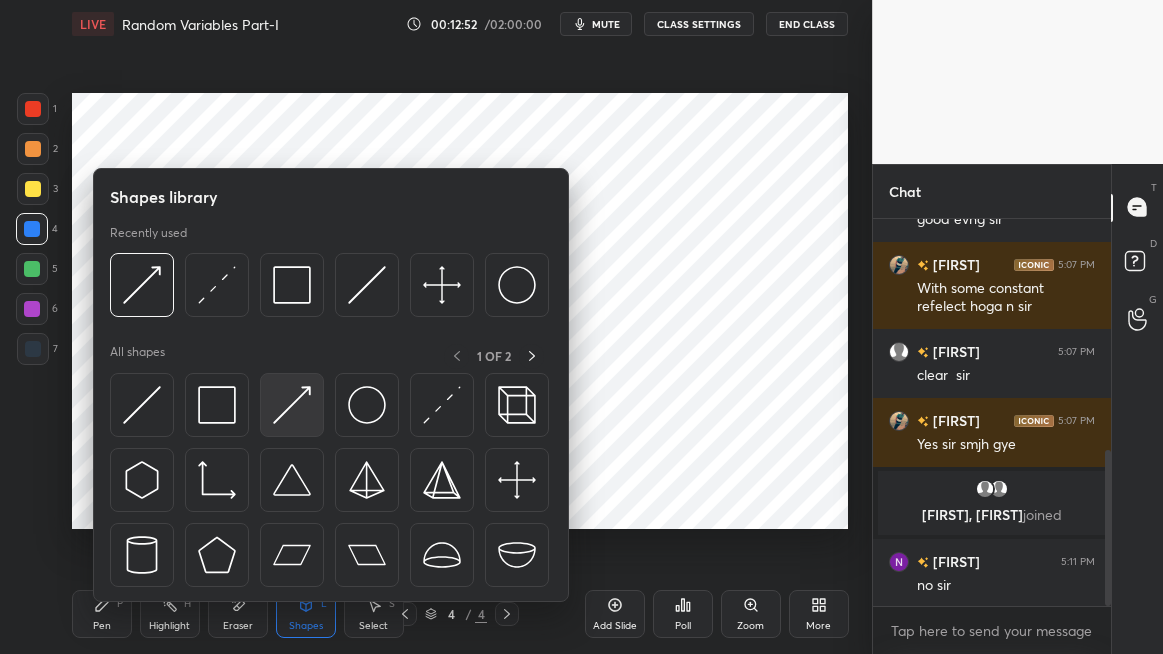 click at bounding box center (292, 405) 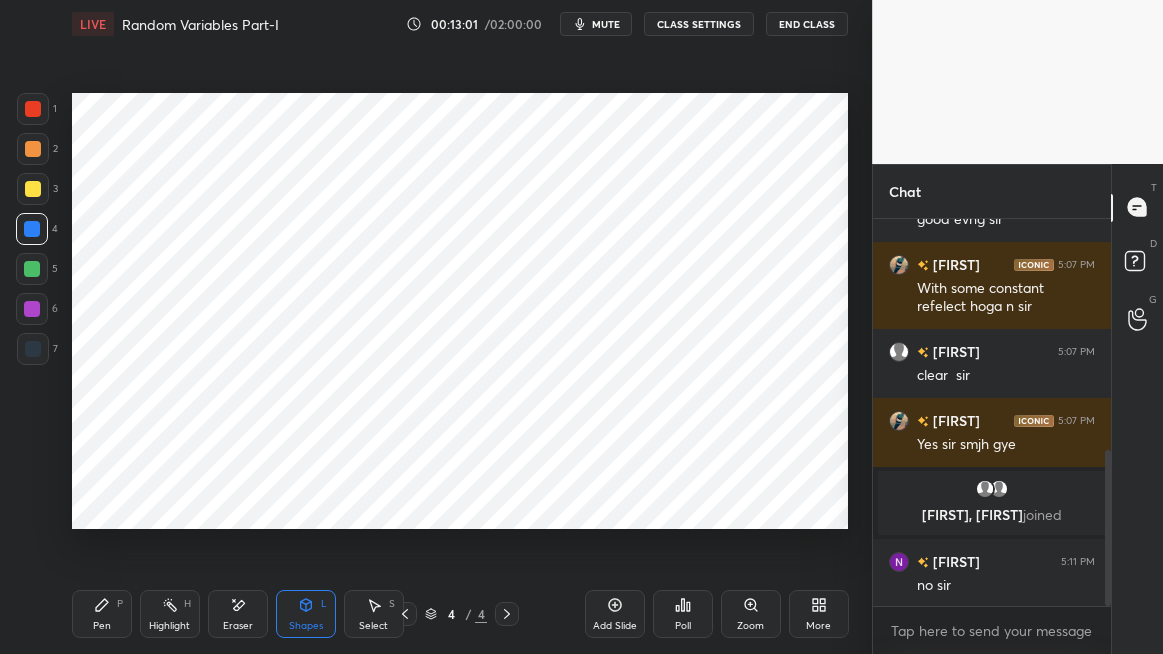click on "Pen P" at bounding box center [102, 614] 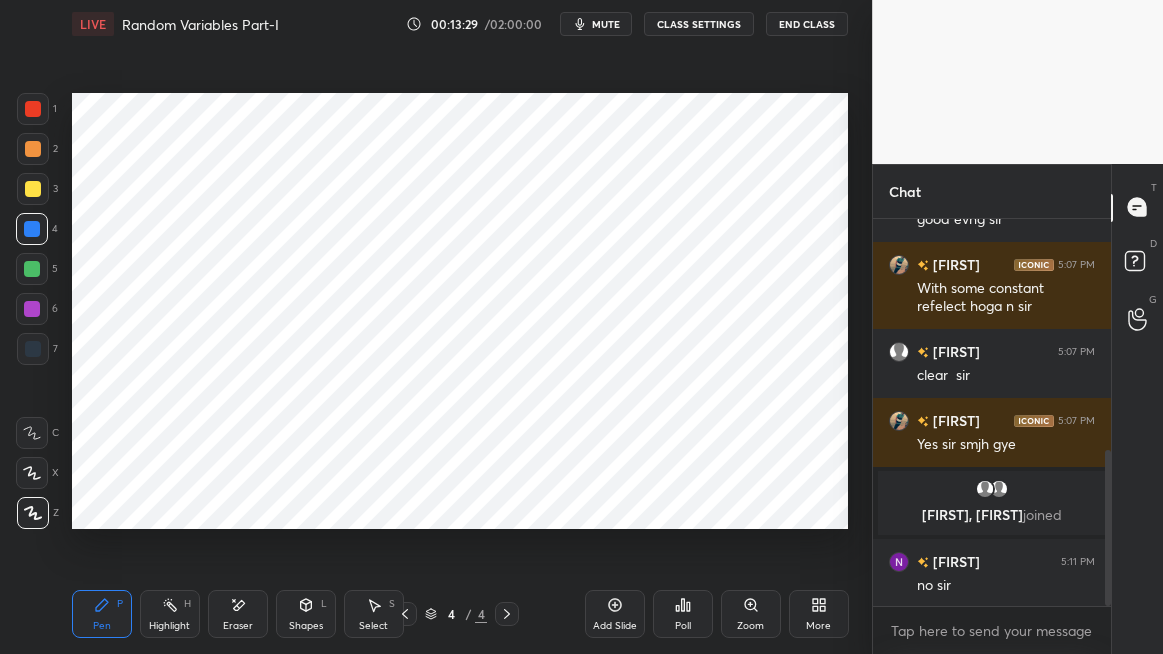 click on "Shapes L" at bounding box center [306, 614] 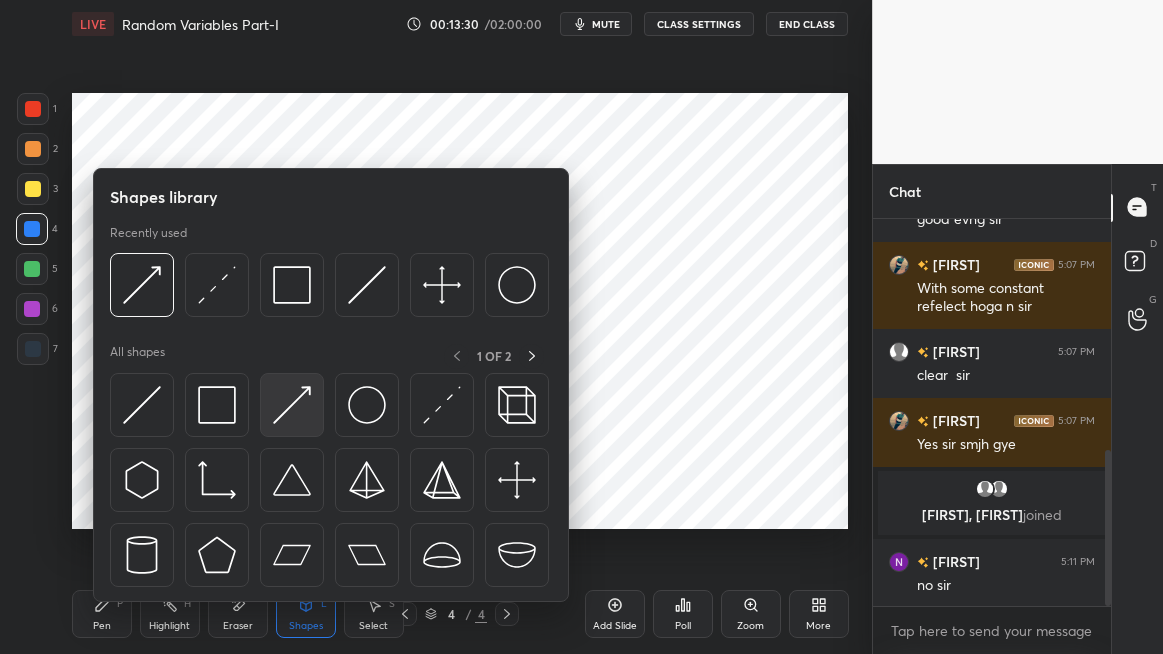 click at bounding box center [292, 405] 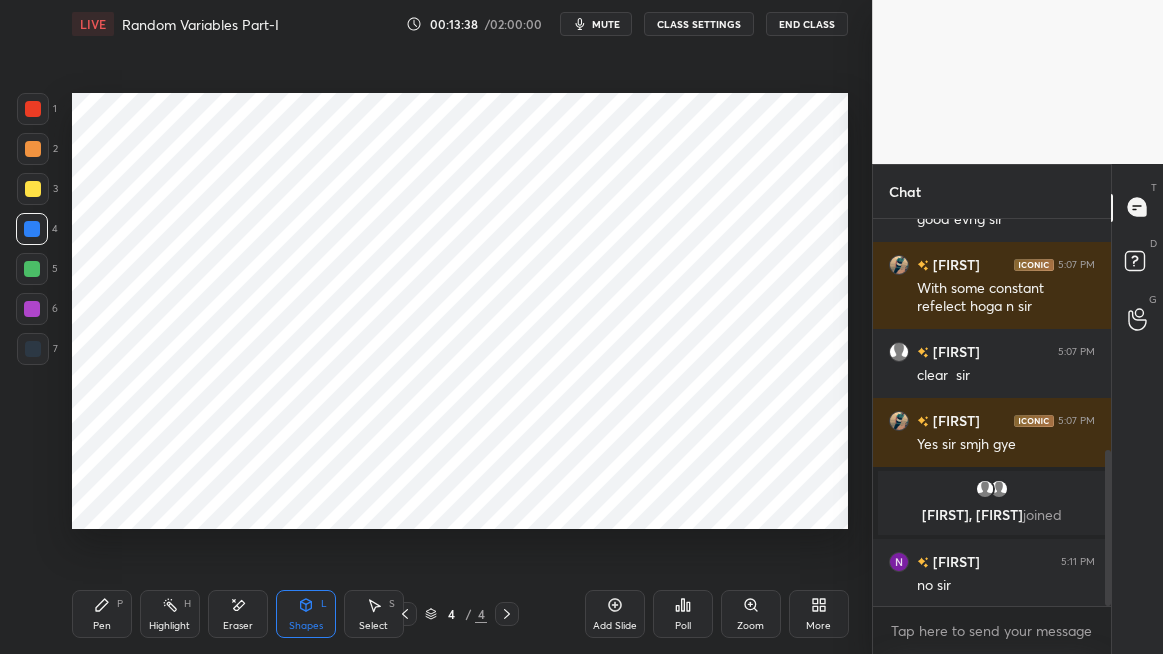 click 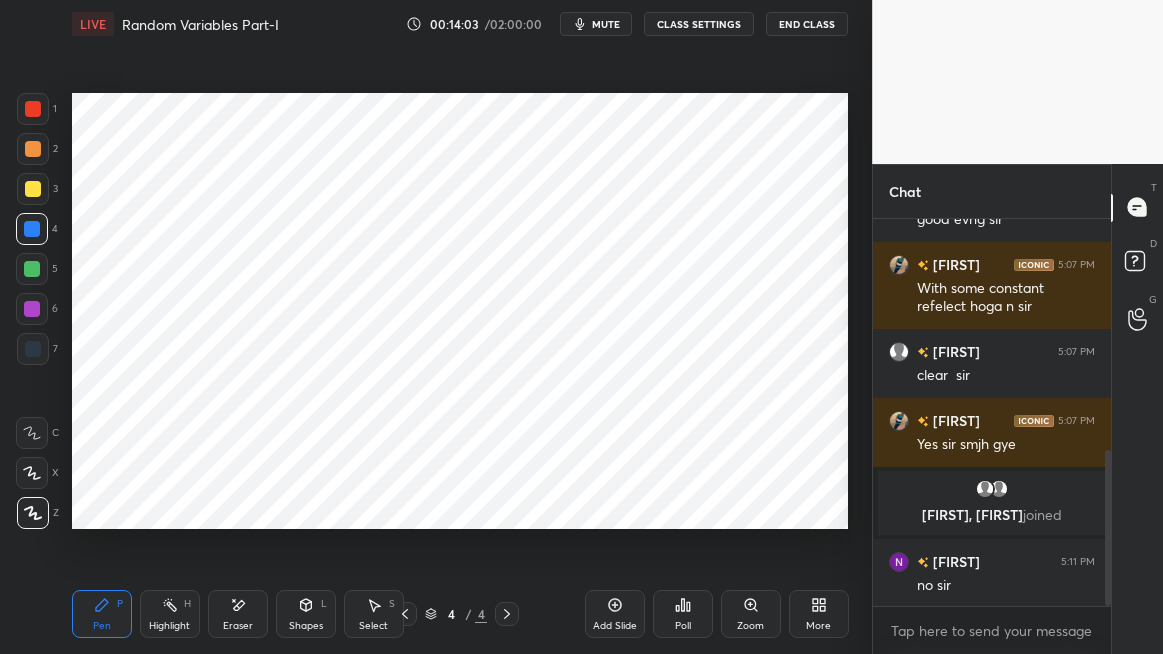 click on "Shapes L" at bounding box center [306, 614] 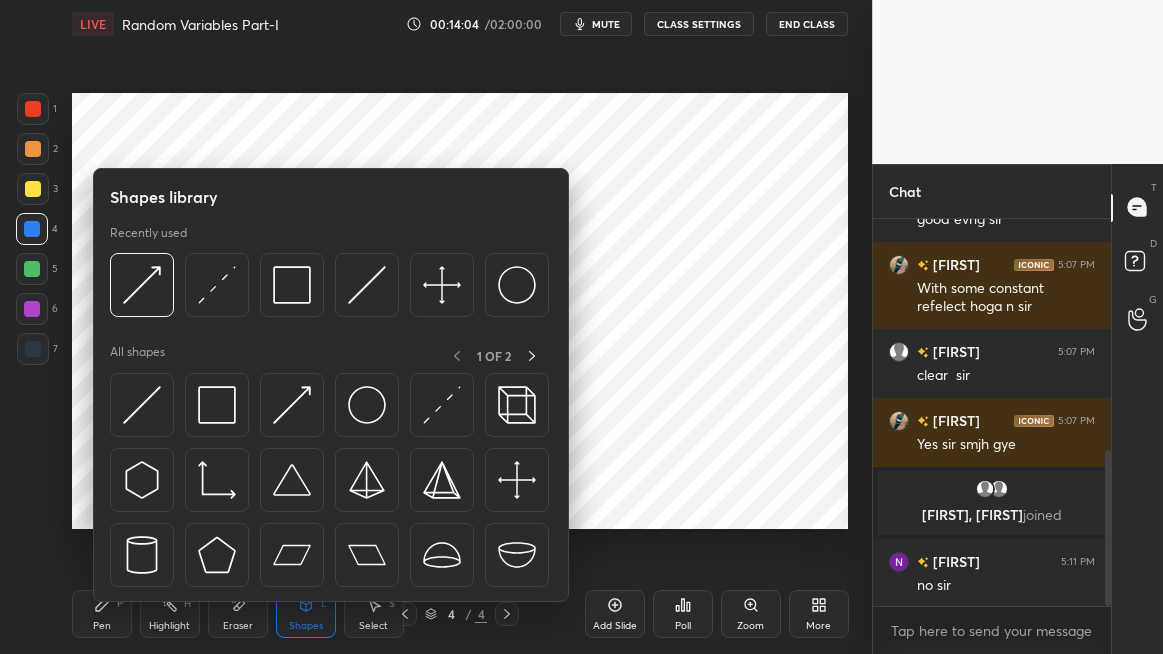 click at bounding box center (217, 405) 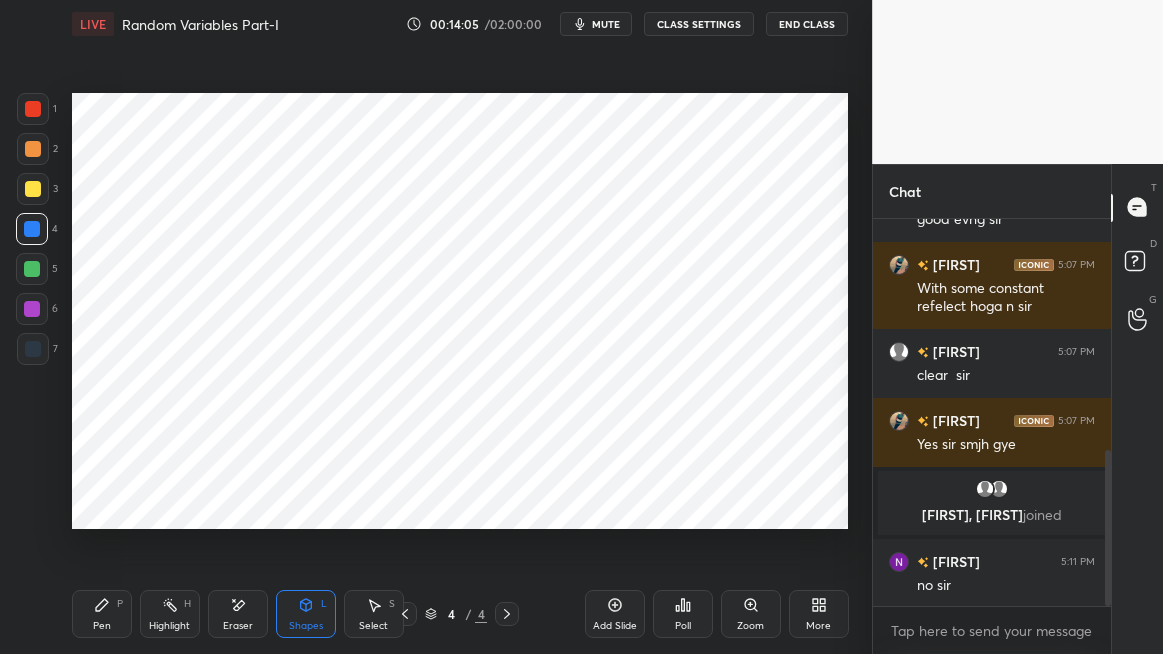 click at bounding box center (33, 109) 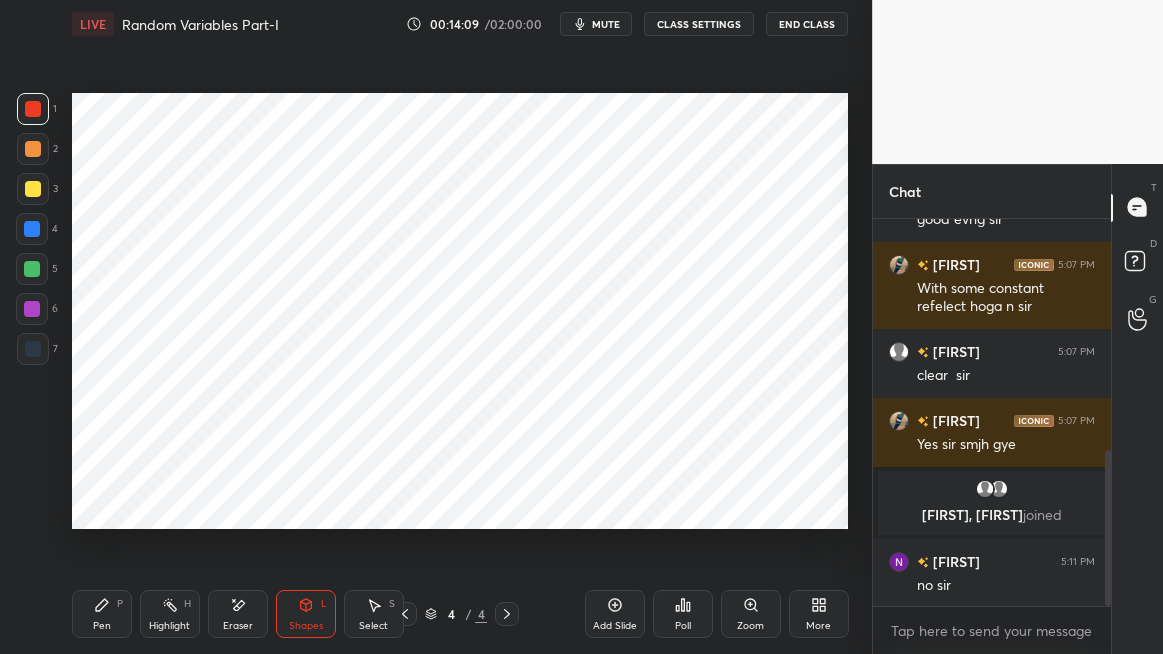 click on "Highlight" at bounding box center (169, 626) 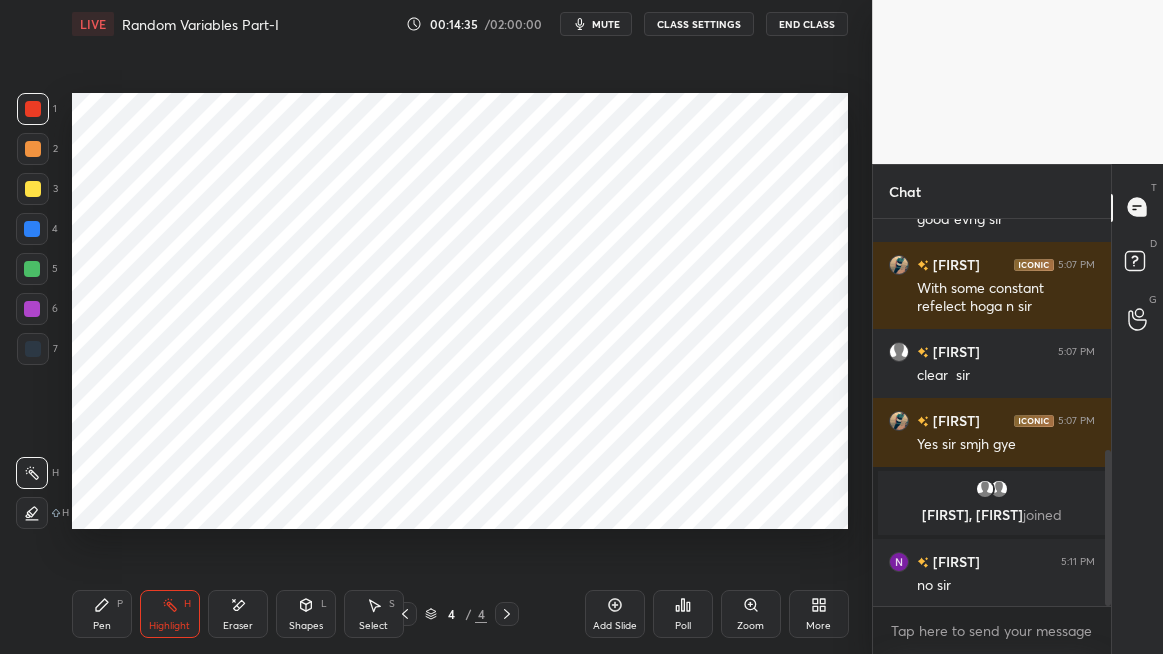 click 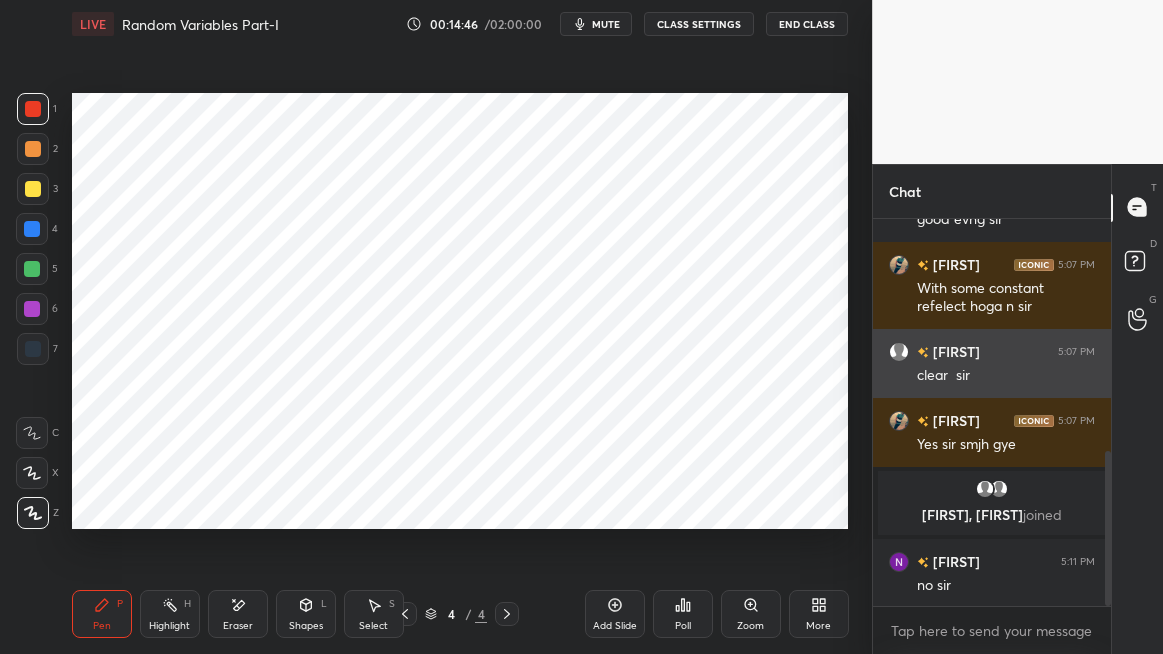 scroll, scrollTop: 579, scrollLeft: 0, axis: vertical 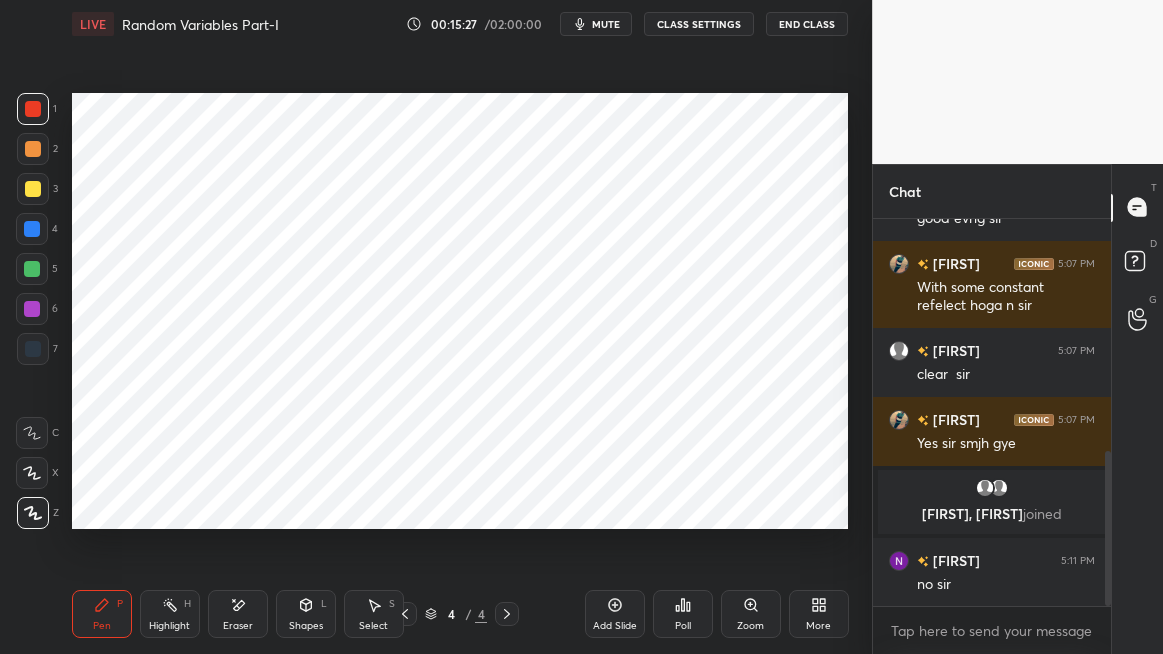 click 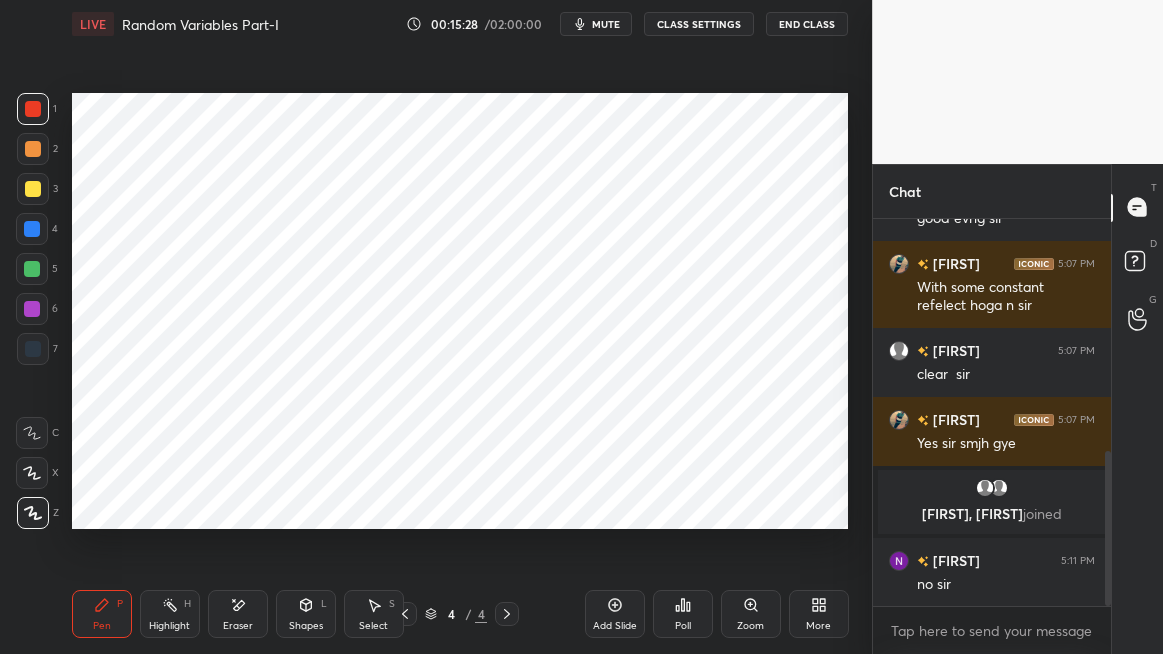 click 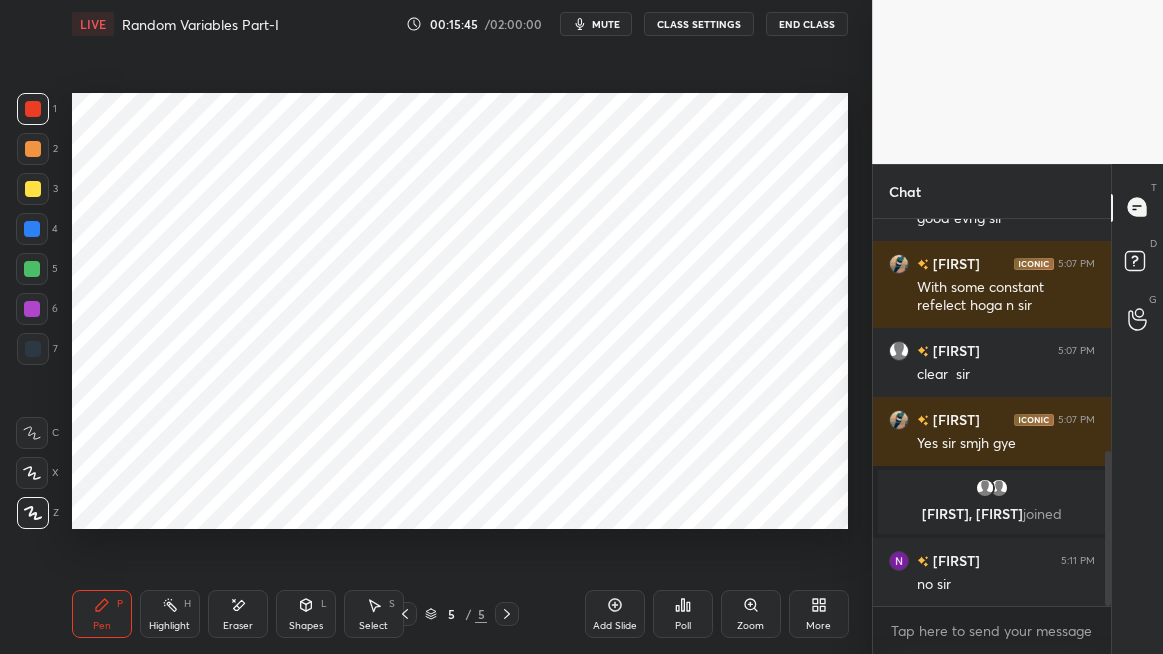 click on "Shapes L" at bounding box center (306, 614) 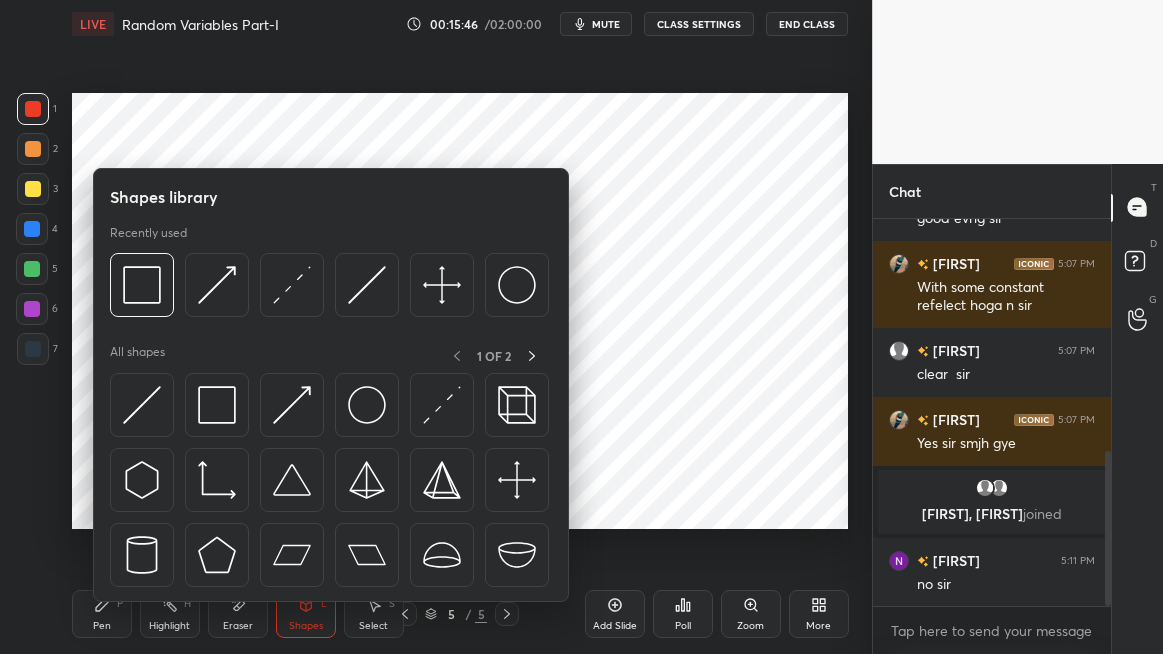 click at bounding box center (292, 405) 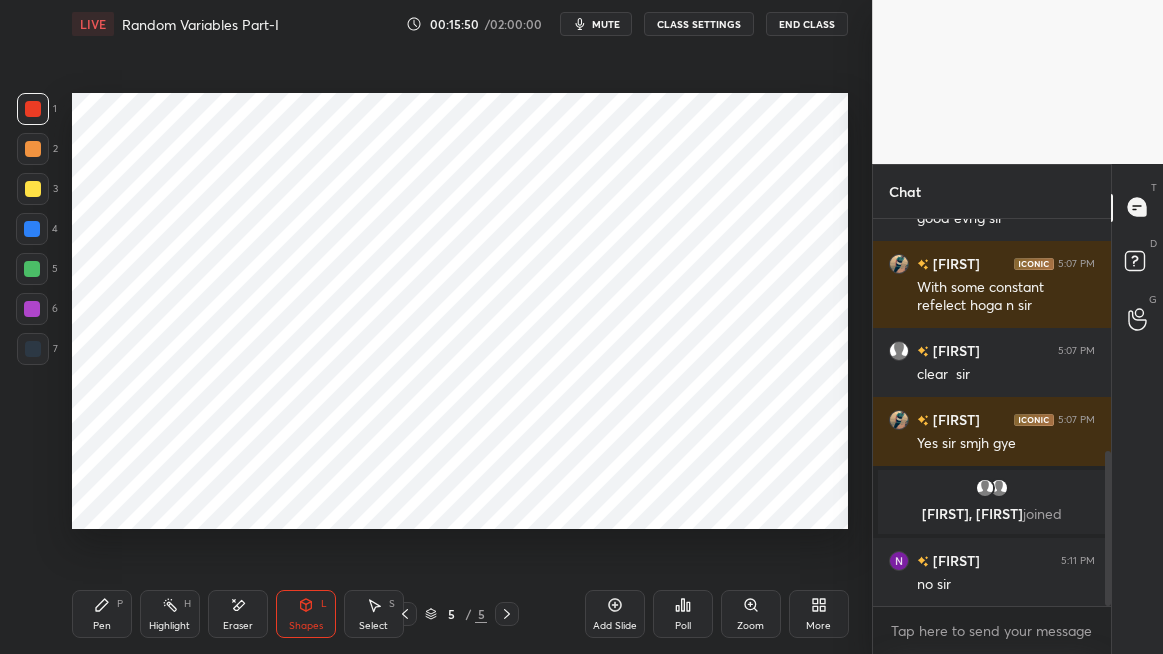 click on "Pen P" at bounding box center (102, 614) 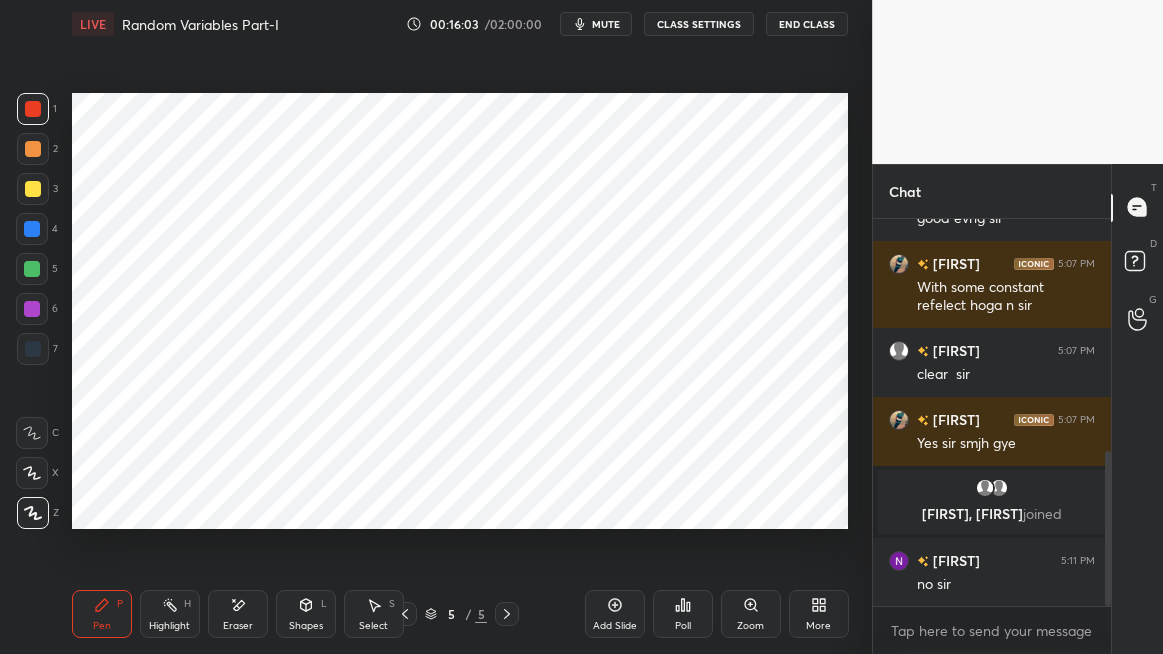 click on "Poll" at bounding box center (683, 614) 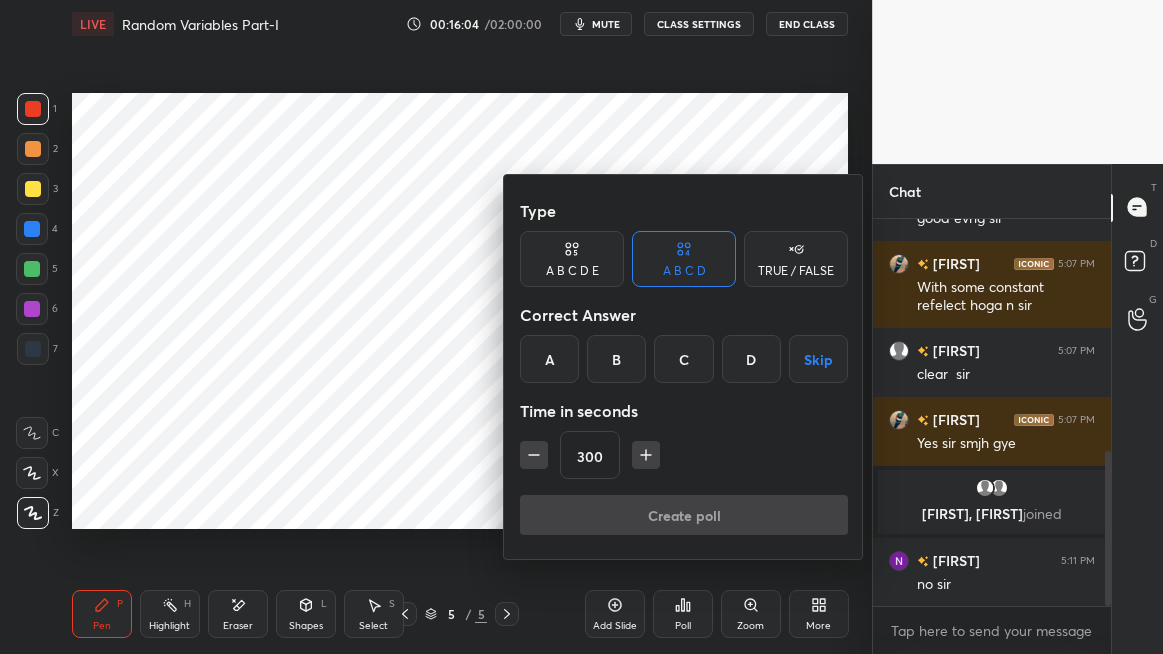 click on "Skip" at bounding box center [818, 359] 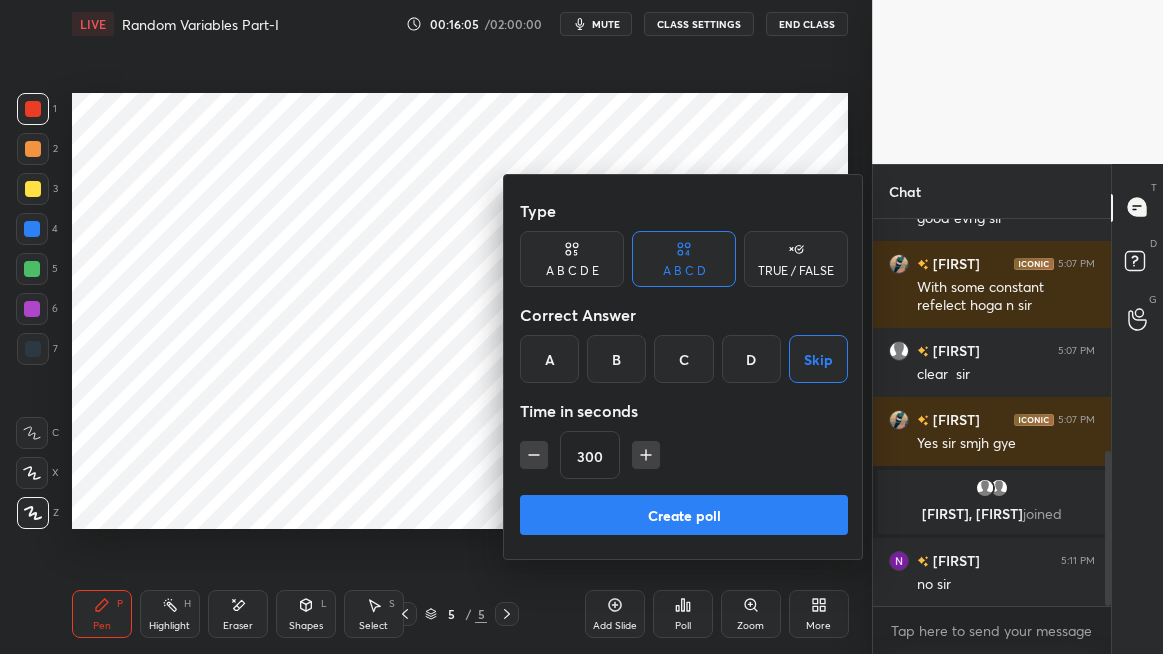 click on "Create poll" at bounding box center (684, 515) 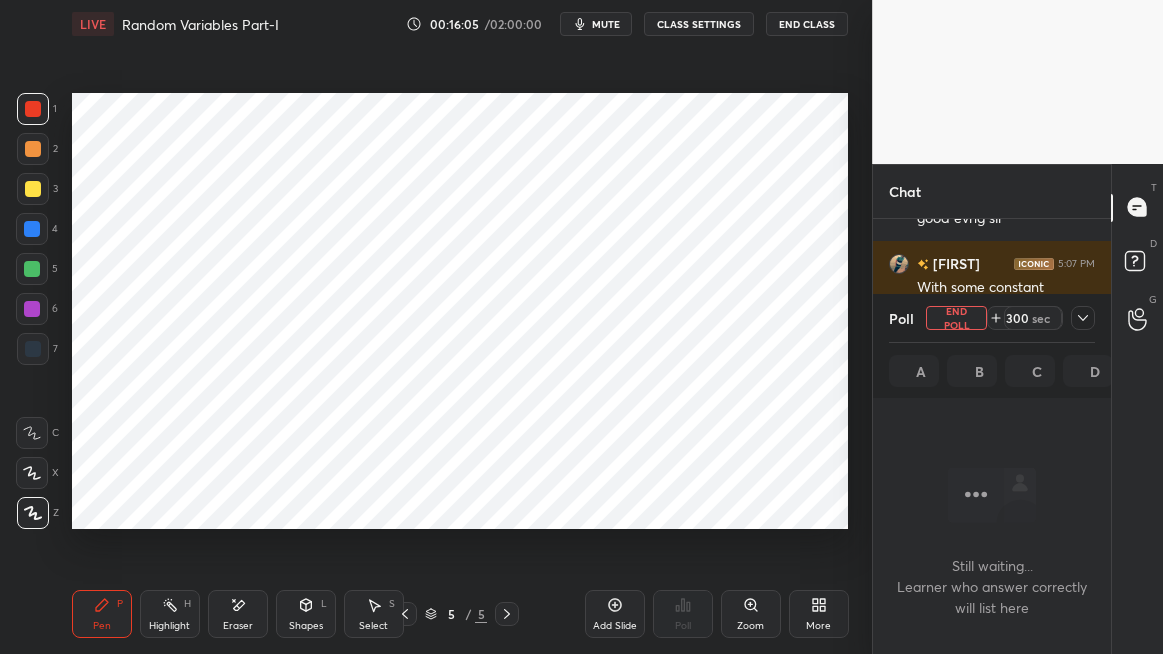 scroll, scrollTop: 278, scrollLeft: 232, axis: both 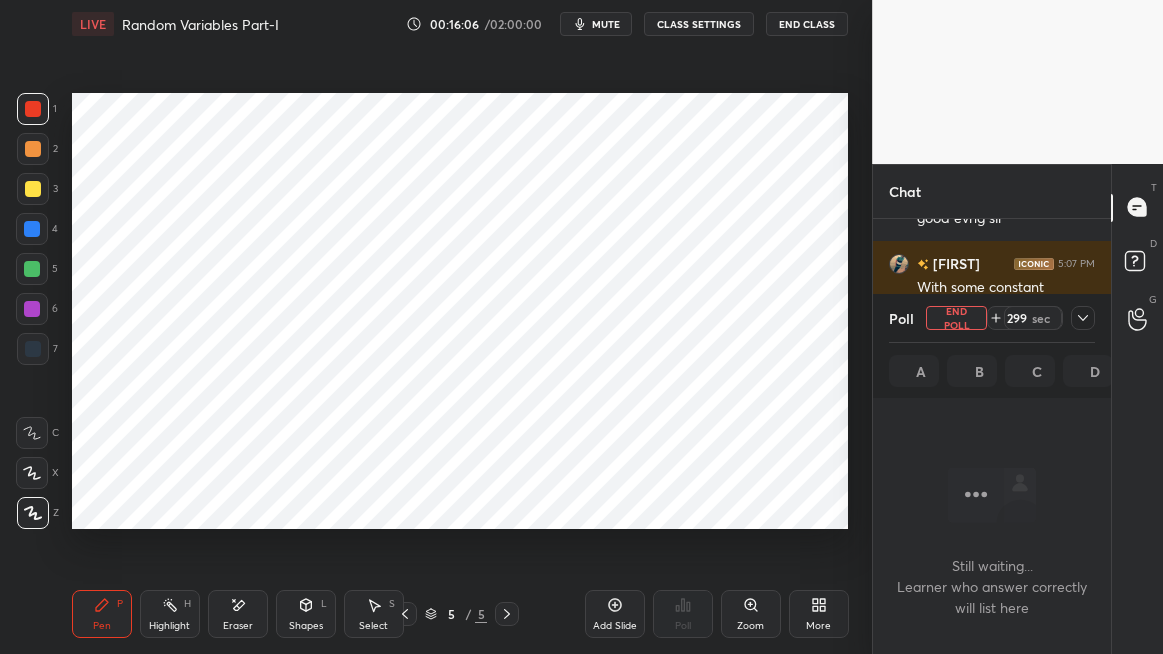 click on "Poll End Poll 299  sec A B C D" at bounding box center (992, 346) 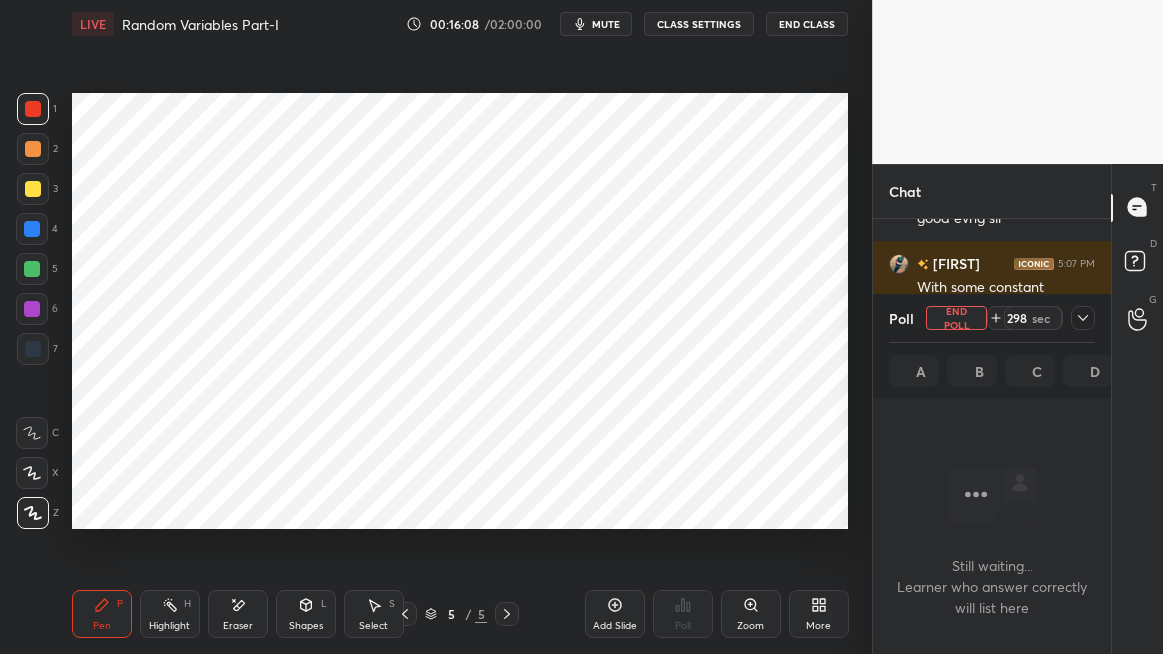 click on "mute" at bounding box center (606, 24) 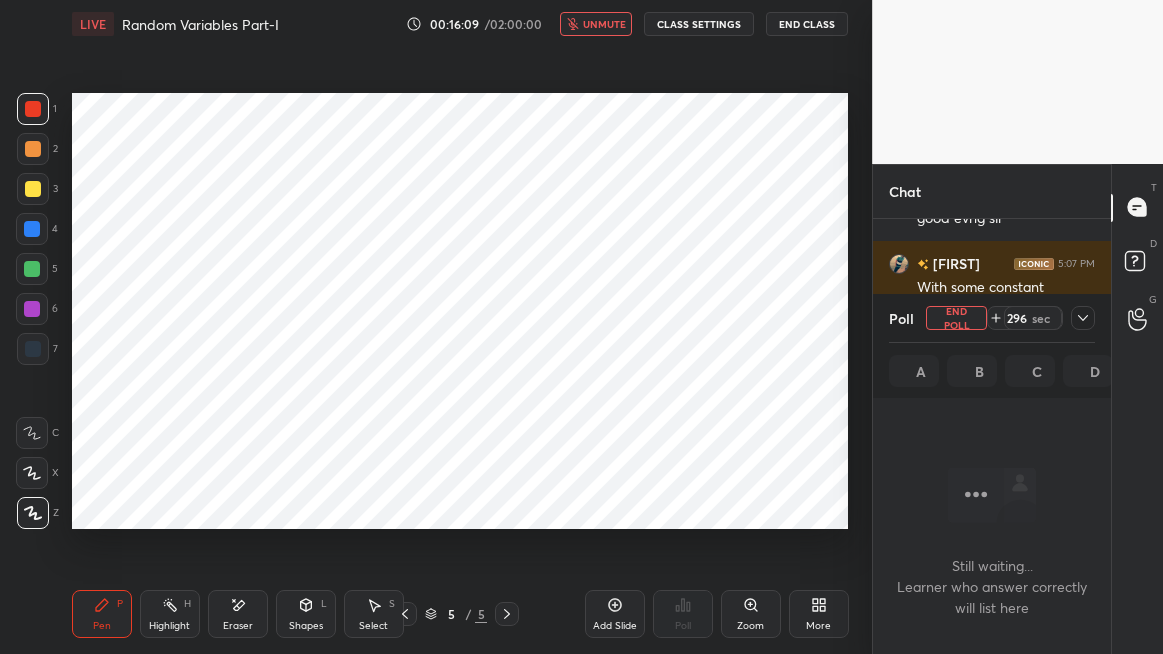 click 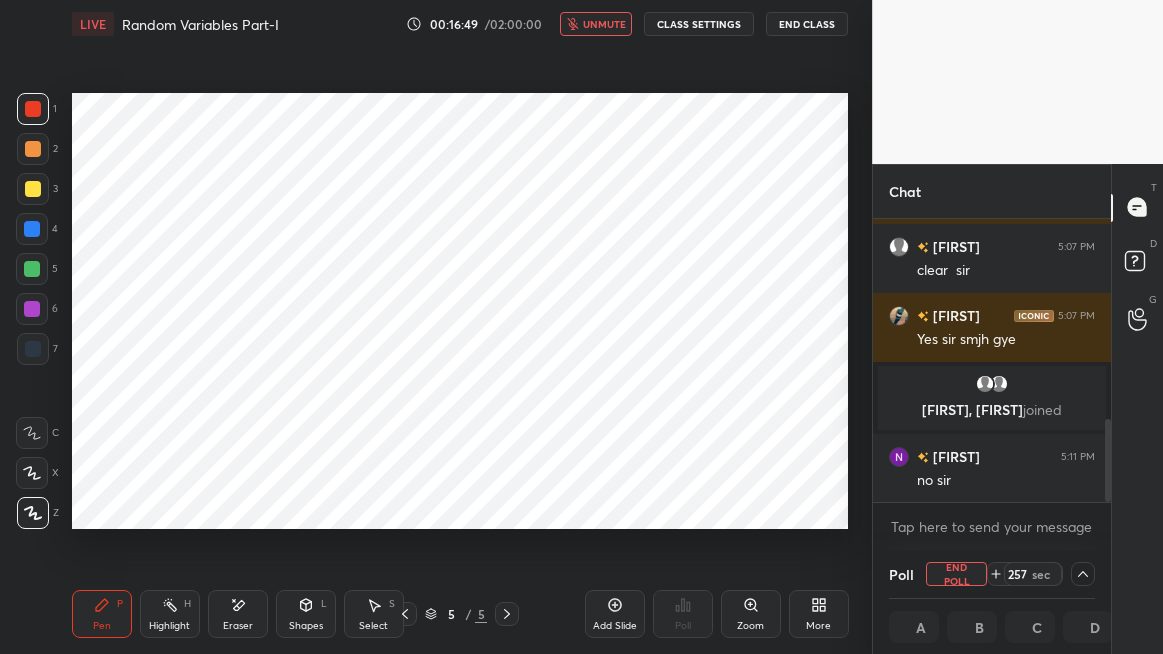 scroll, scrollTop: 751, scrollLeft: 0, axis: vertical 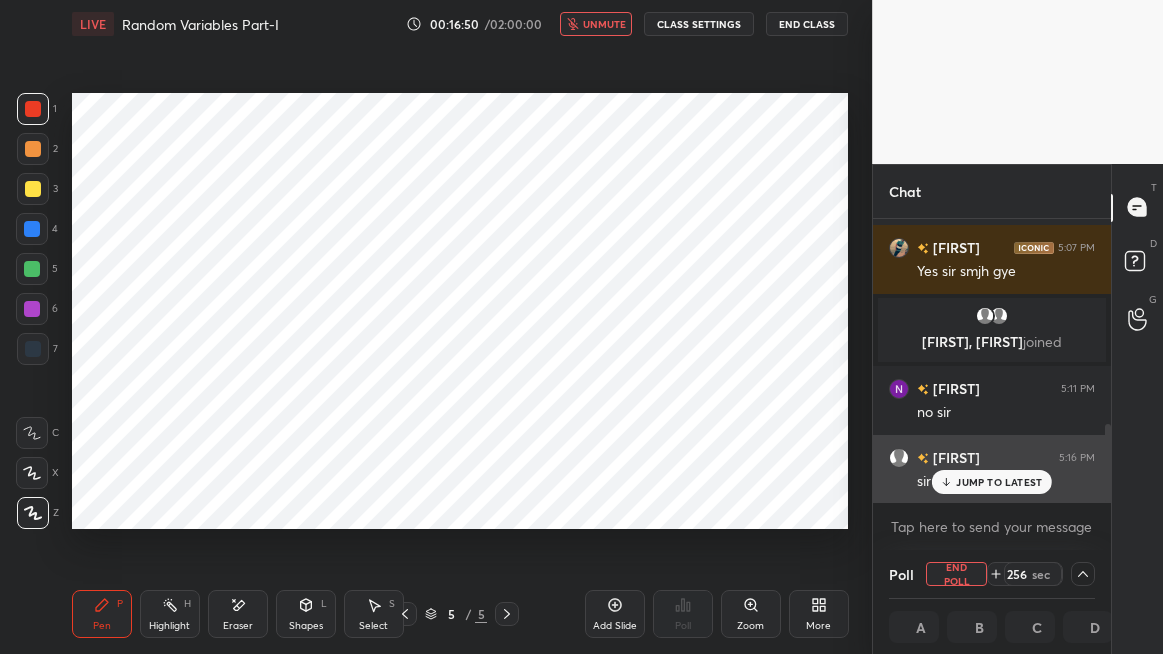 click on "JUMP TO LATEST" at bounding box center (999, 482) 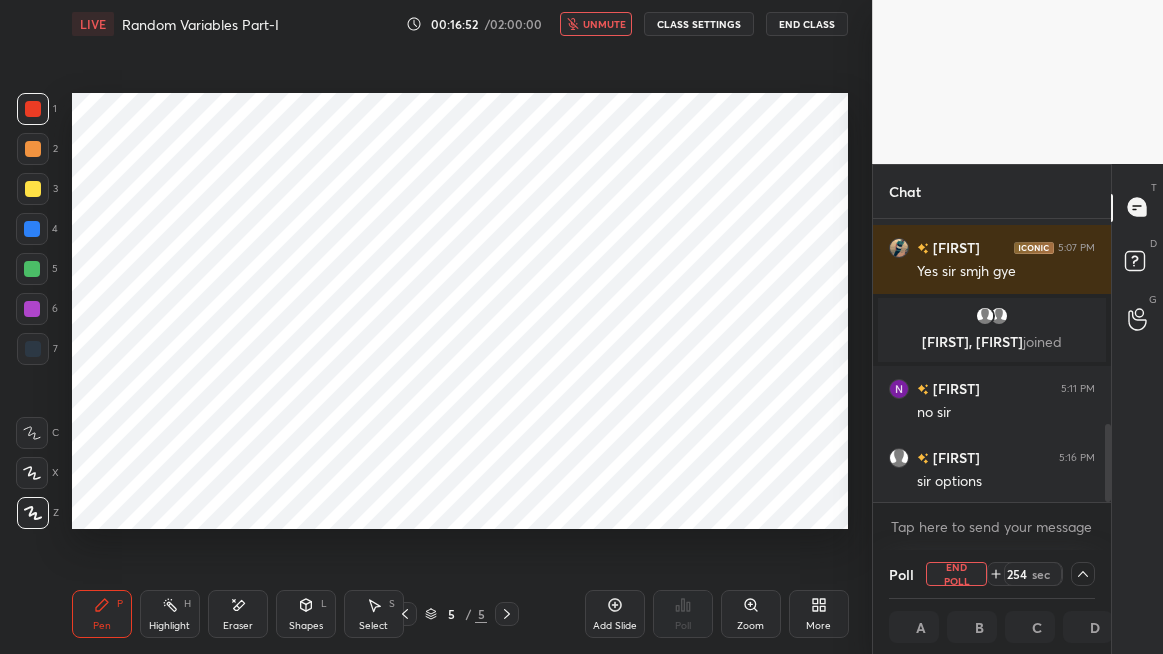 click on "unmute" at bounding box center [604, 24] 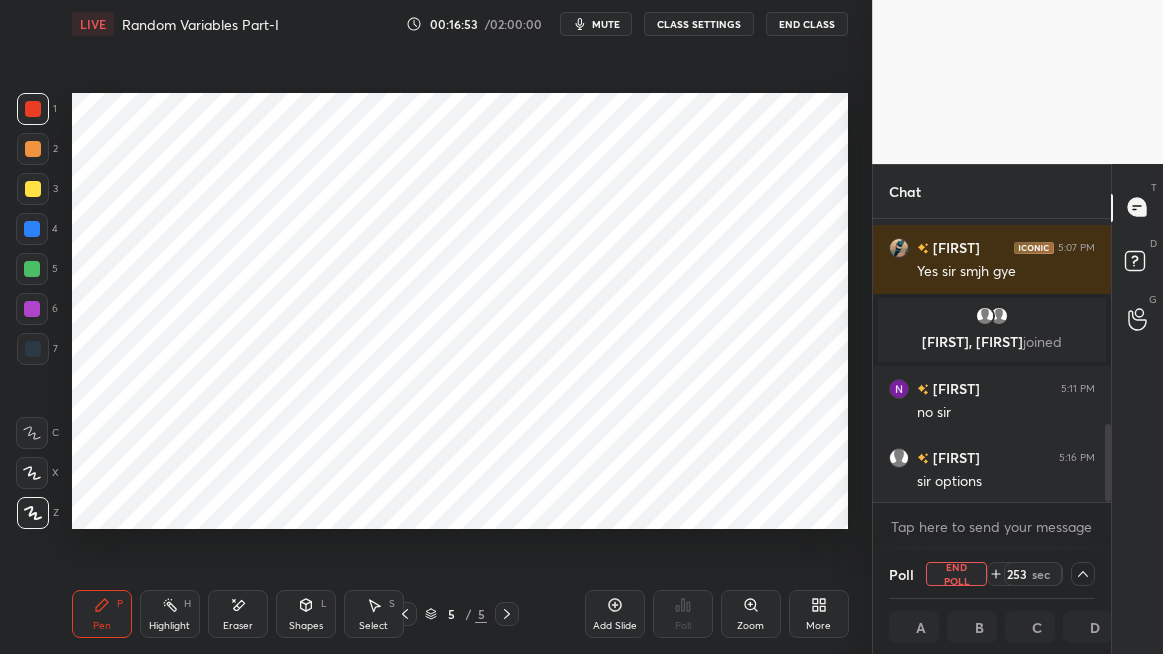 scroll, scrollTop: 771, scrollLeft: 0, axis: vertical 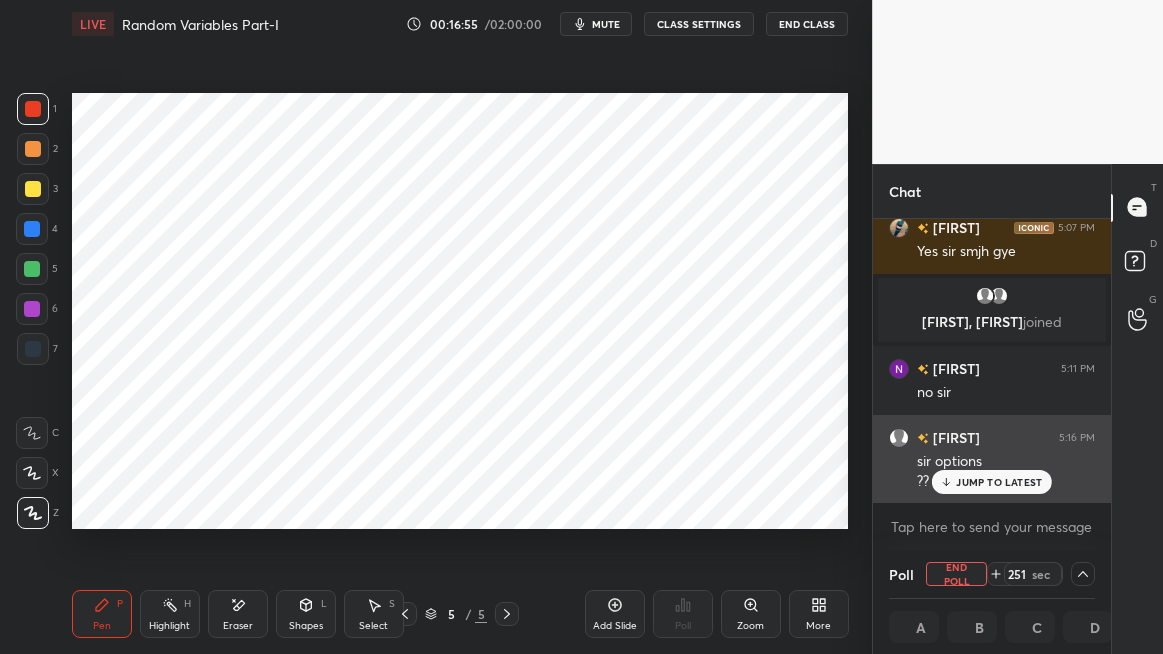 click on "JUMP TO LATEST" at bounding box center [999, 482] 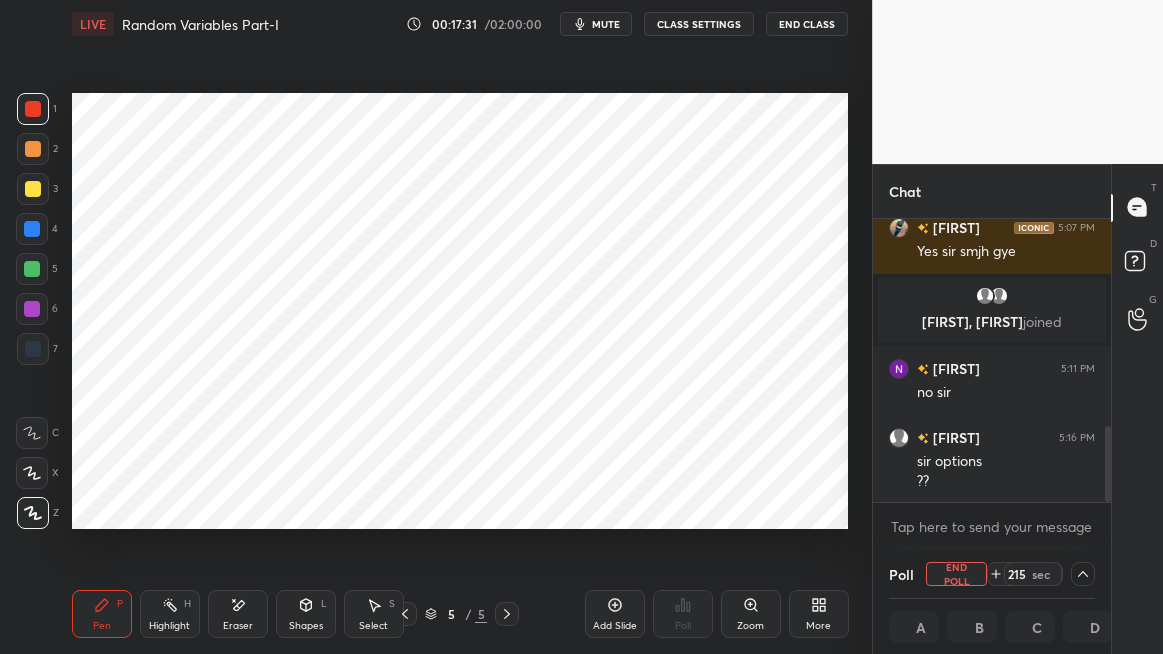 click on "mute" at bounding box center [606, 24] 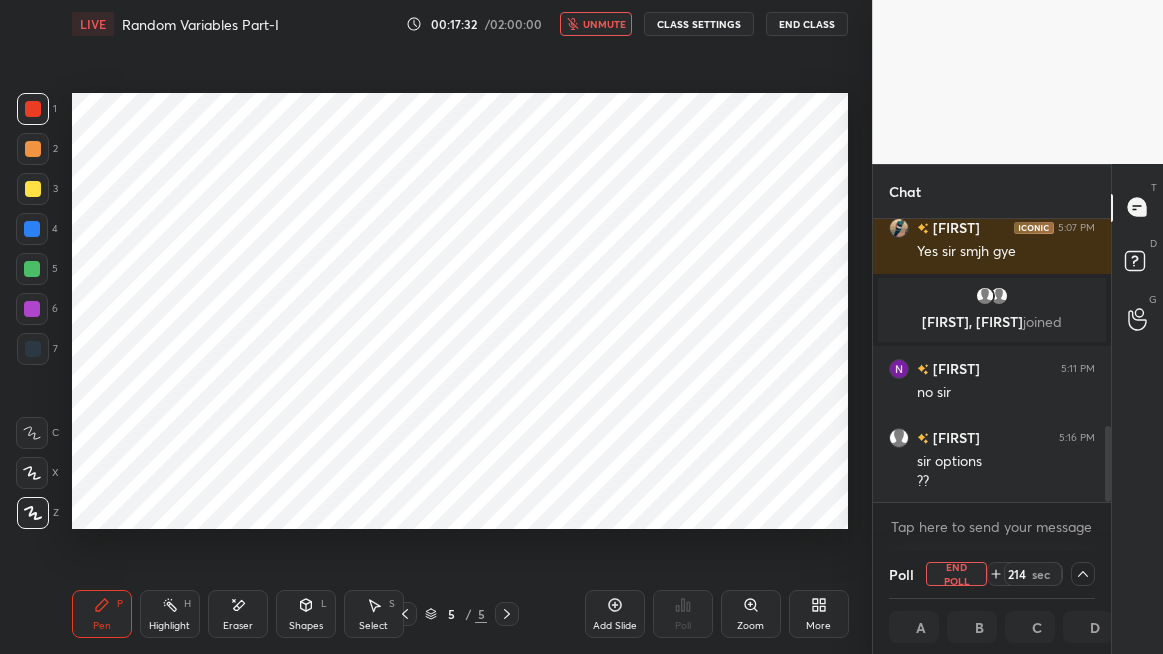 click on "End Class" at bounding box center [807, 24] 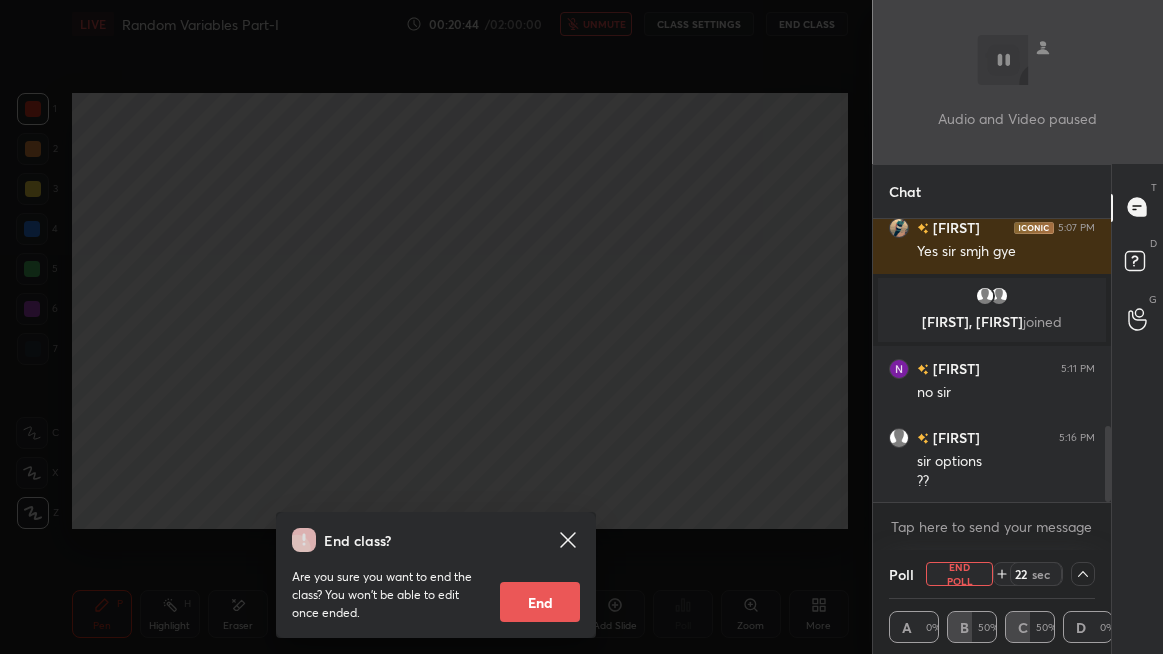 click on "End class? Are you sure you want to end the class? You won’t be able to edit once ended. End" at bounding box center [436, 327] 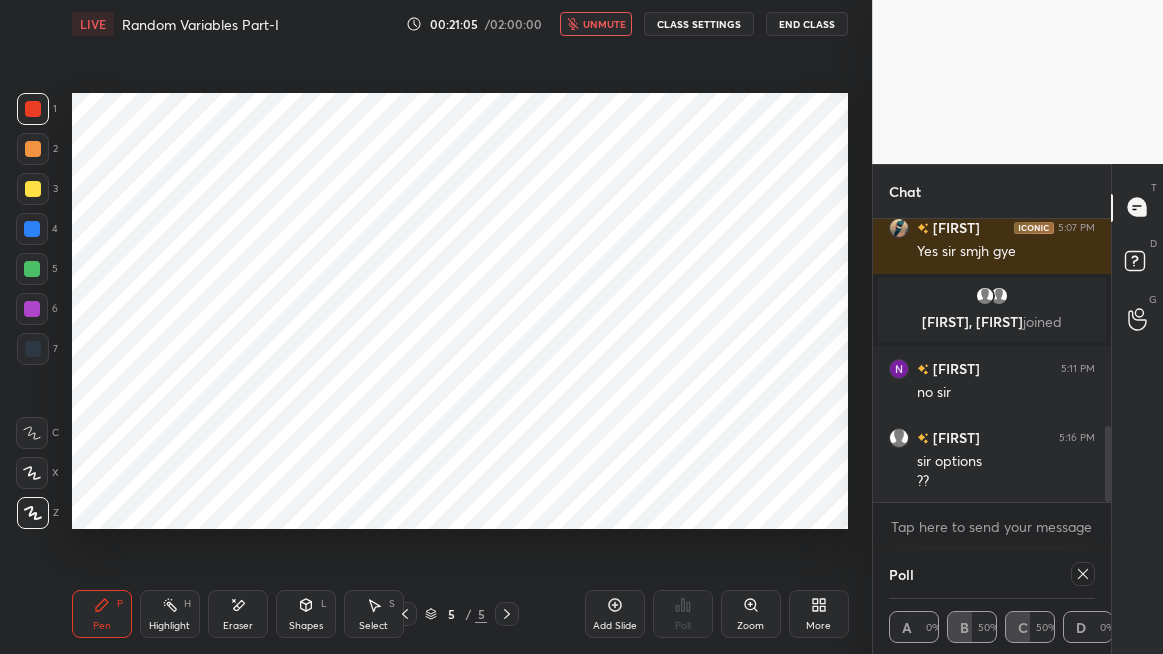 click on "unmute" at bounding box center (596, 24) 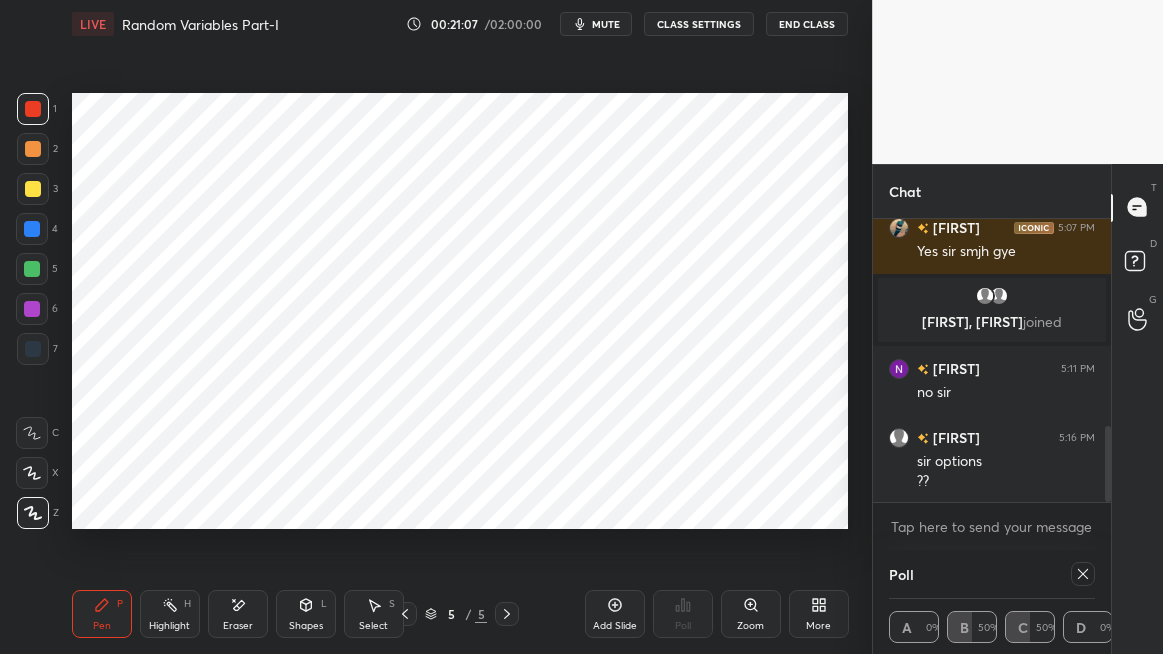 click at bounding box center [1083, 574] 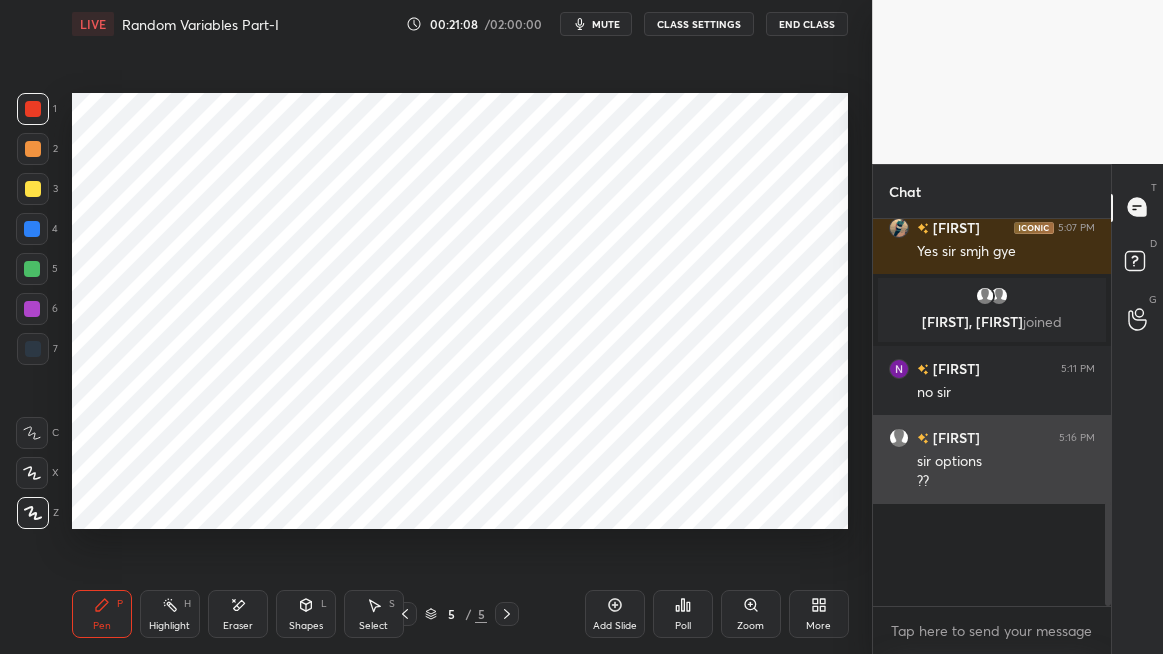 scroll, scrollTop: 6, scrollLeft: 6, axis: both 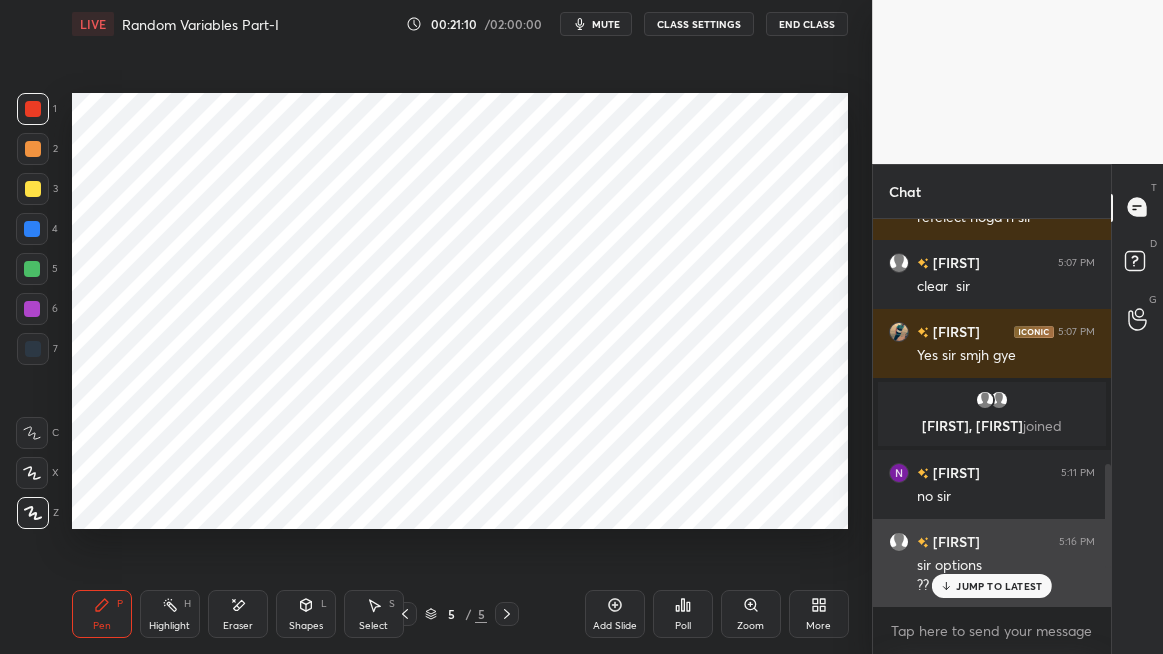 click on "JUMP TO LATEST" at bounding box center [999, 586] 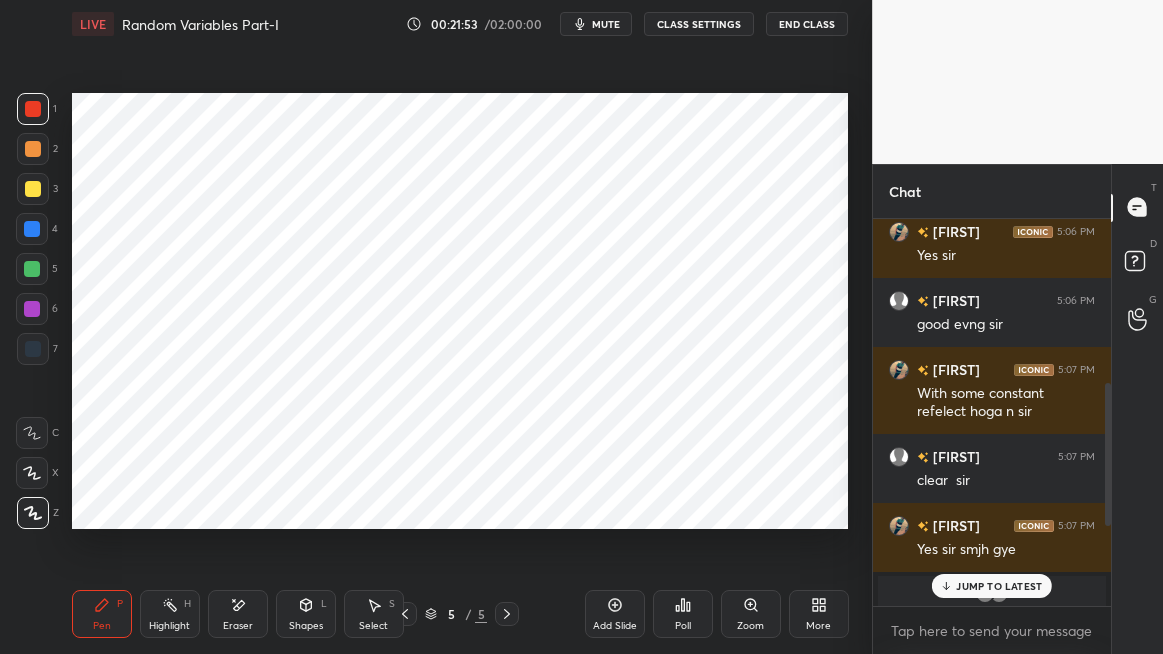 scroll, scrollTop: 667, scrollLeft: 0, axis: vertical 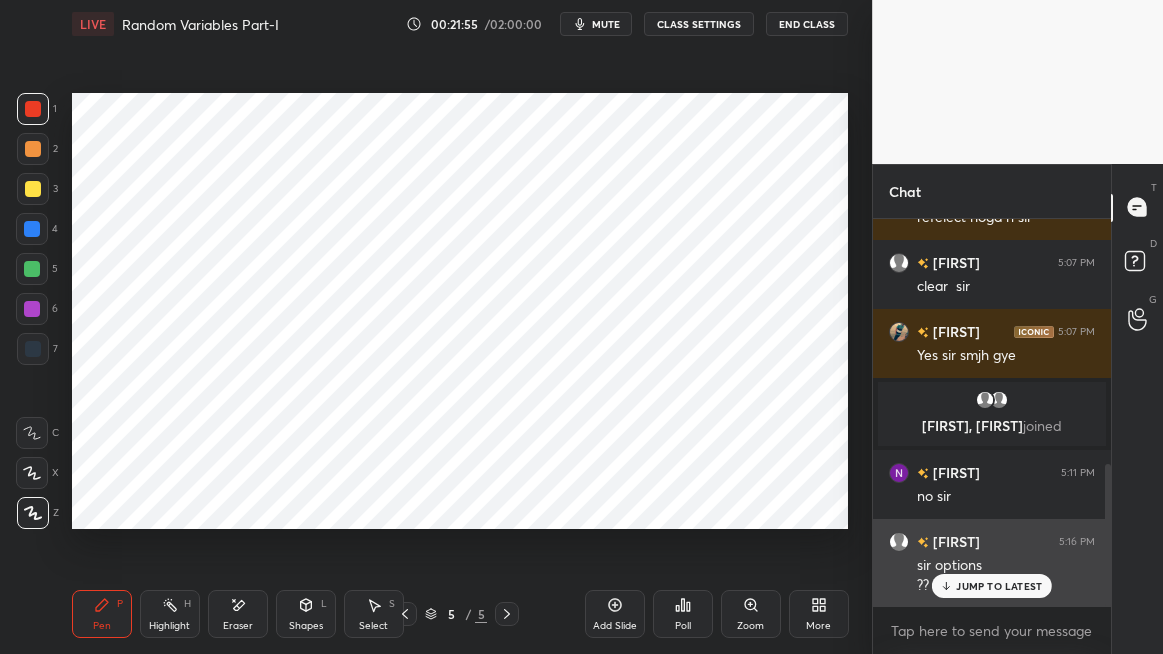click on "JUMP TO LATEST" at bounding box center (999, 586) 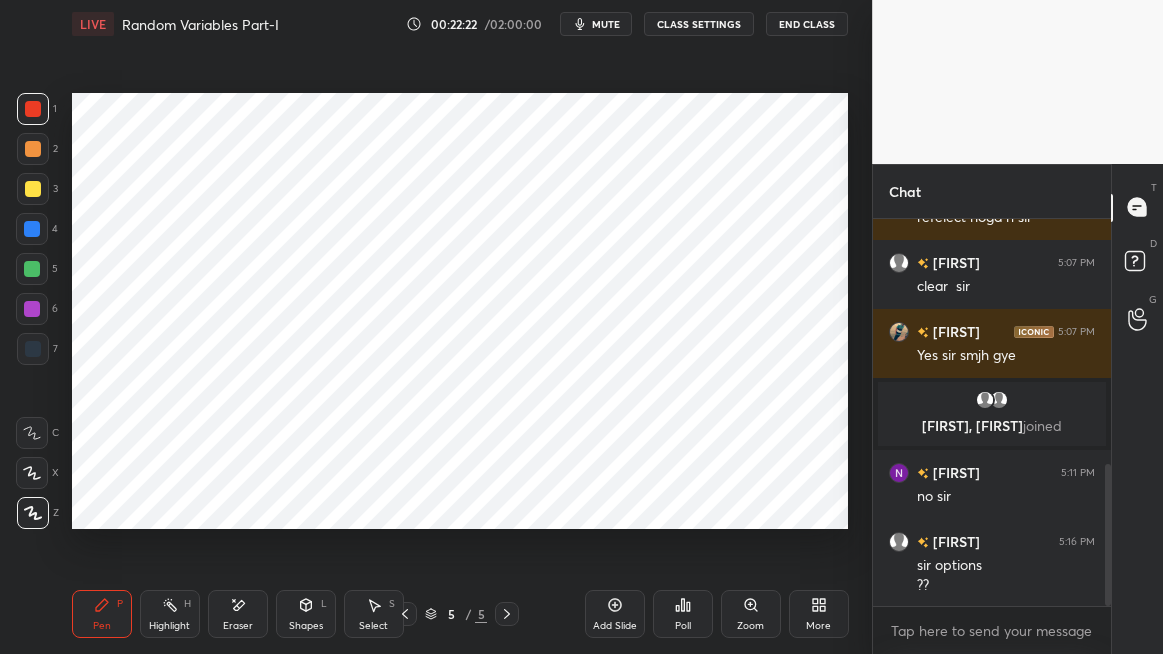 scroll, scrollTop: 736, scrollLeft: 0, axis: vertical 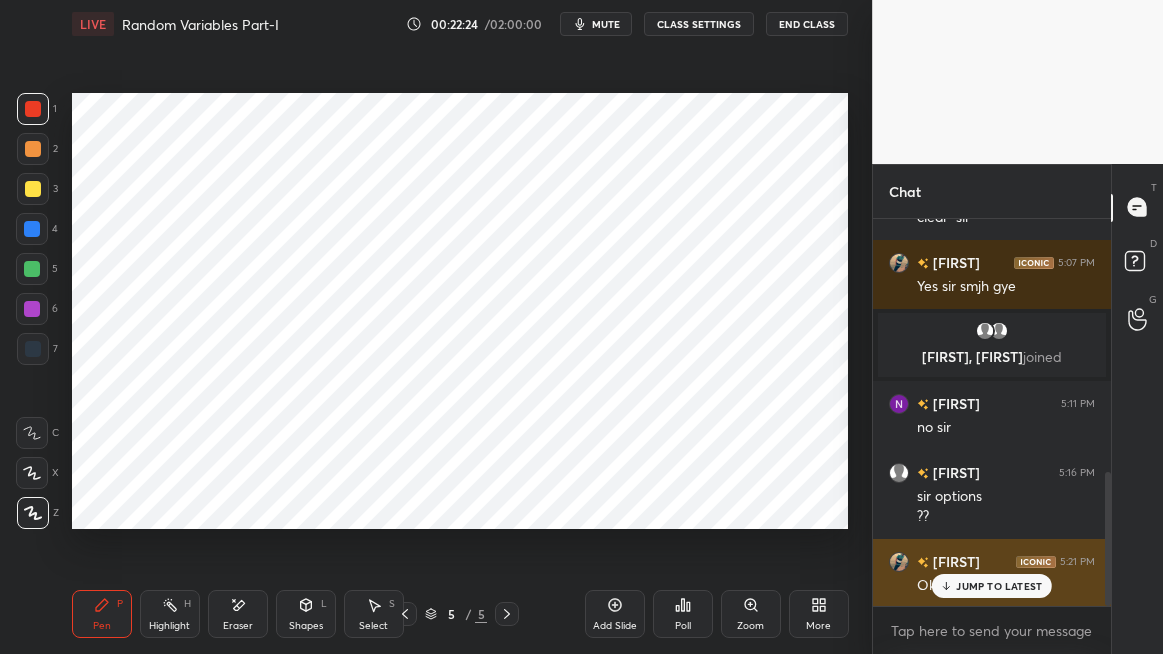click on "JUMP TO LATEST" at bounding box center (992, 586) 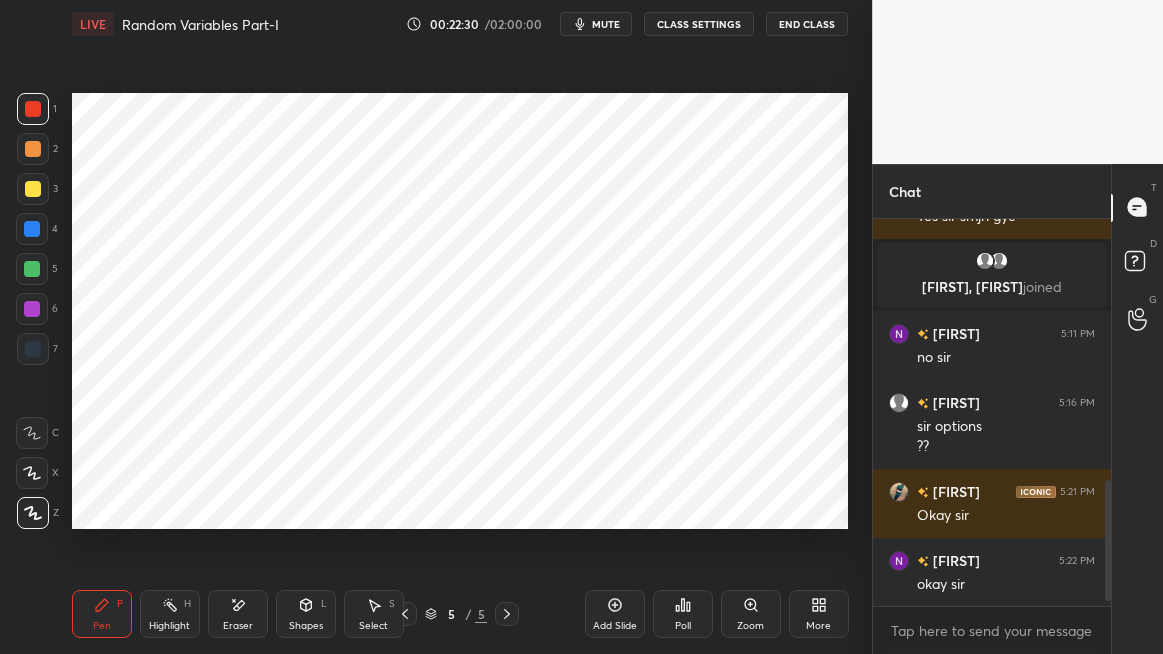 scroll, scrollTop: 875, scrollLeft: 0, axis: vertical 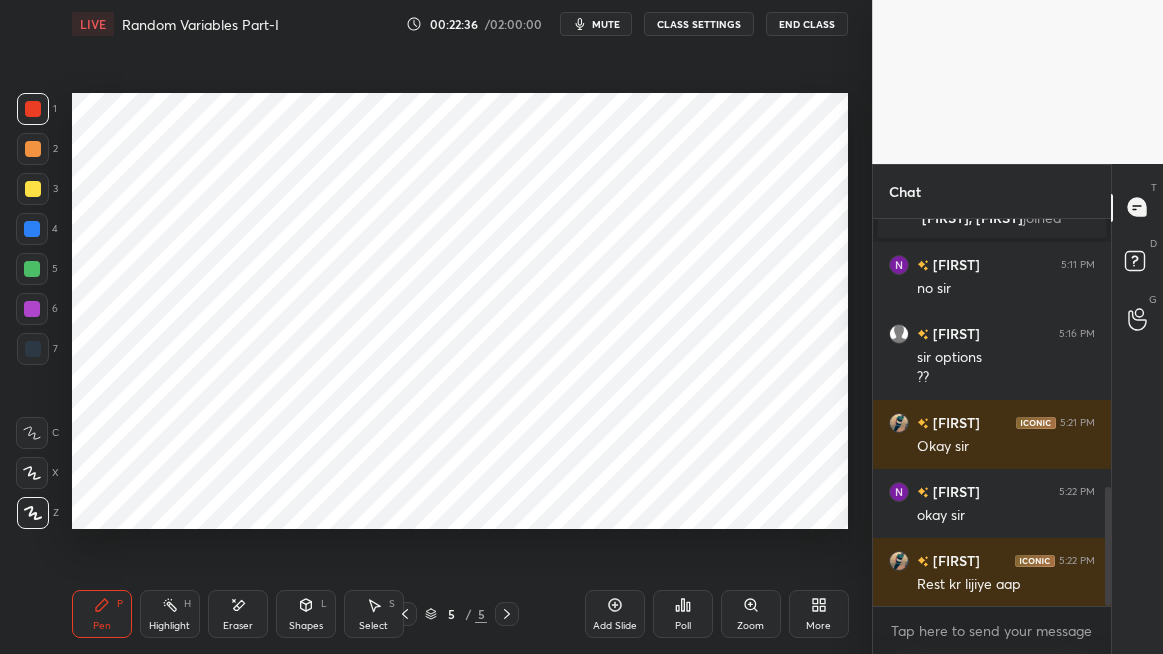 click on "End Class" at bounding box center (807, 24) 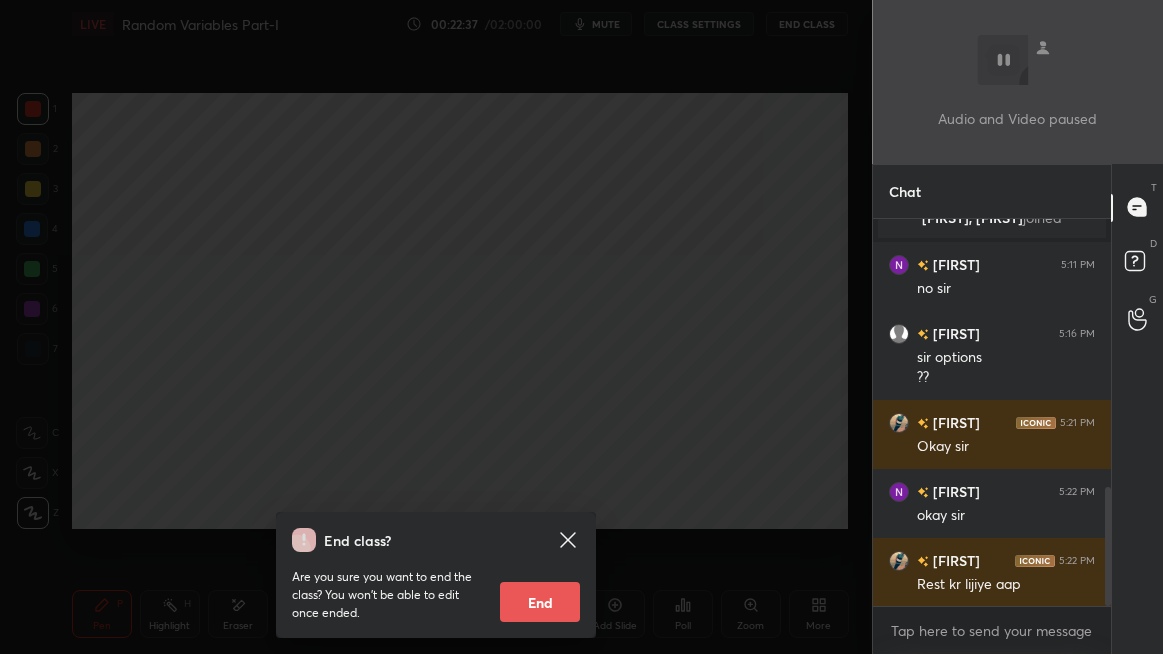 click on "End" at bounding box center [540, 602] 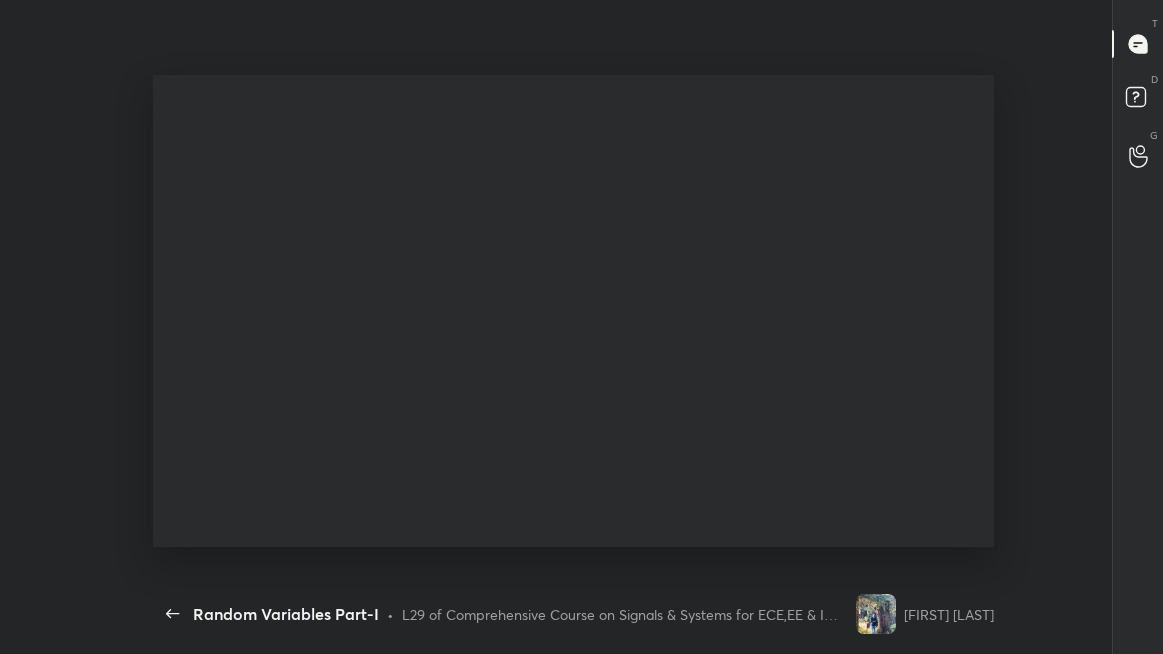 click on "Are you sure you want to end the class? You won’t be able to edit once ended." at bounding box center [534, 1249] 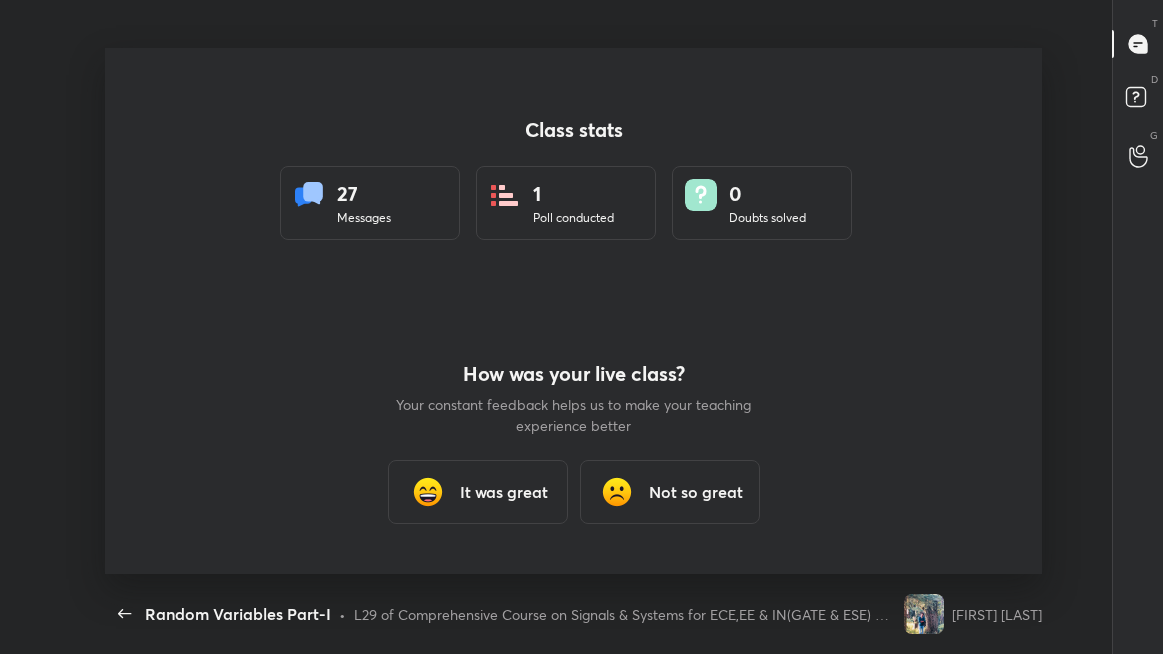 scroll, scrollTop: 0, scrollLeft: 0, axis: both 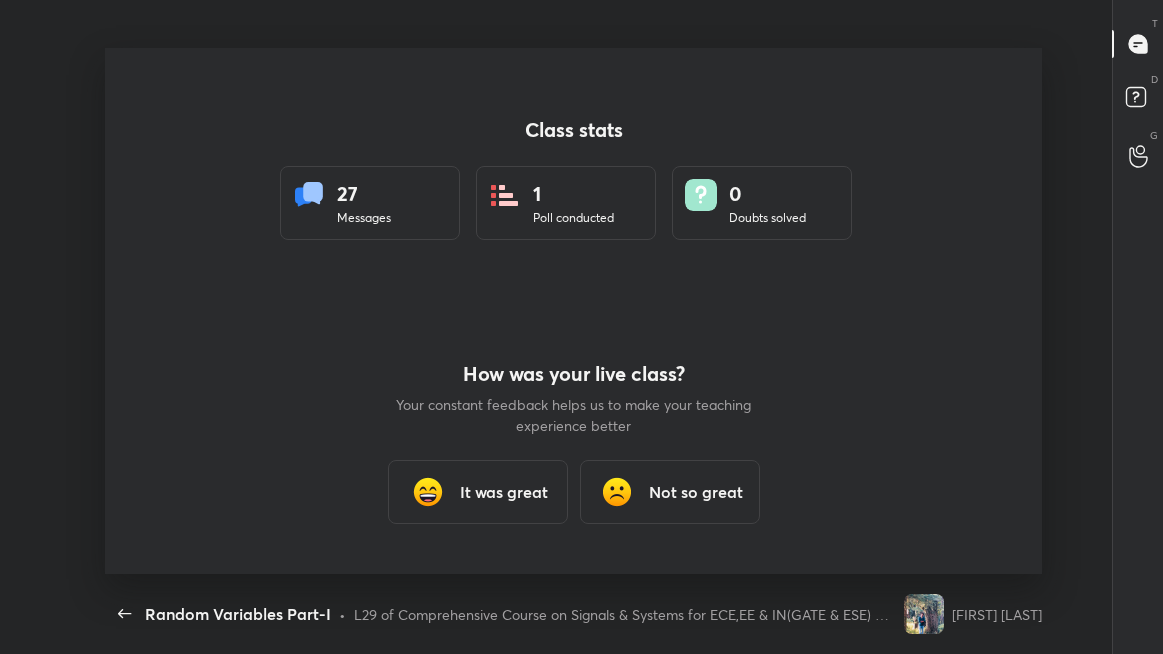 click on "It was great" at bounding box center (504, 492) 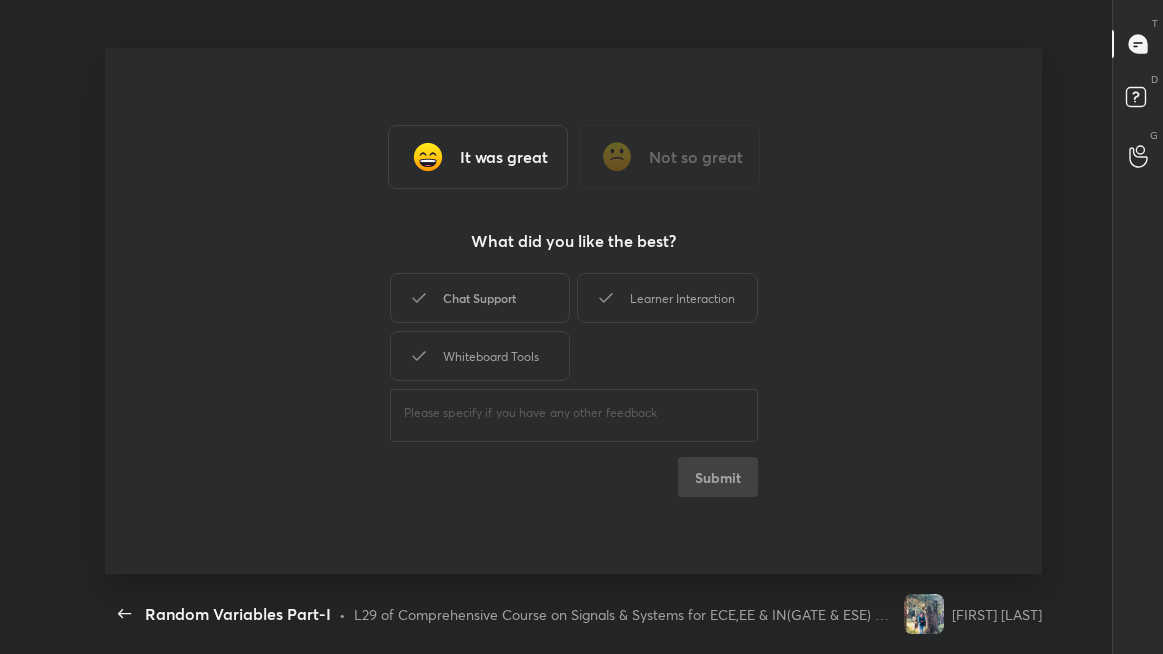 click on "Chat Support" at bounding box center [480, 298] 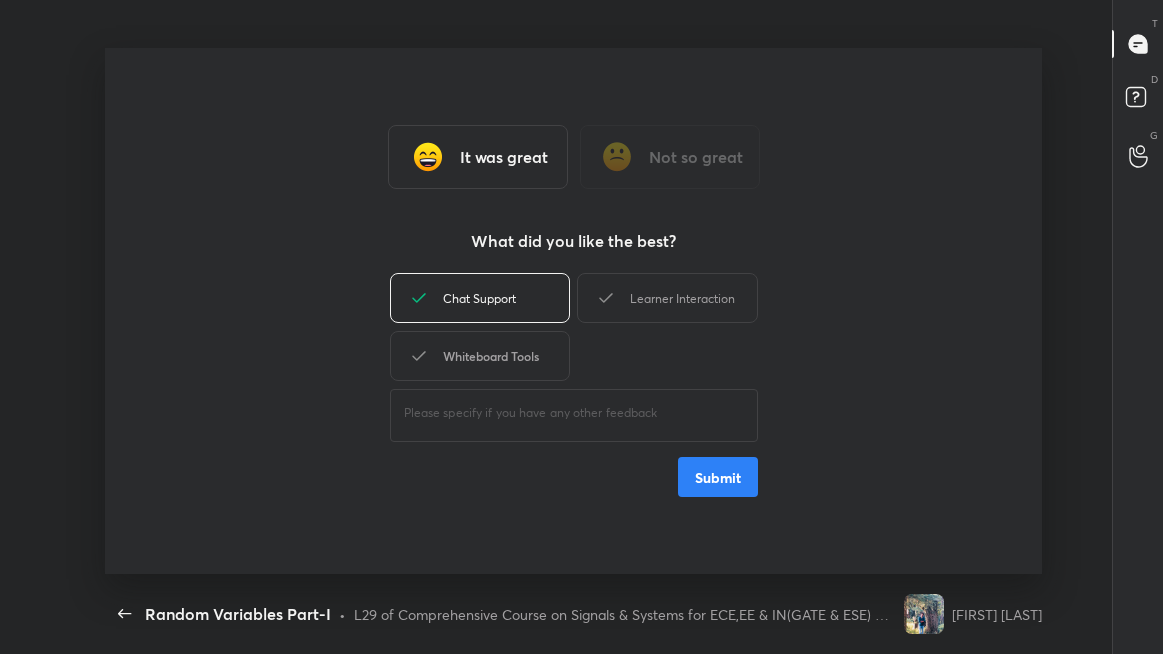 click on "Whiteboard Tools" at bounding box center (480, 356) 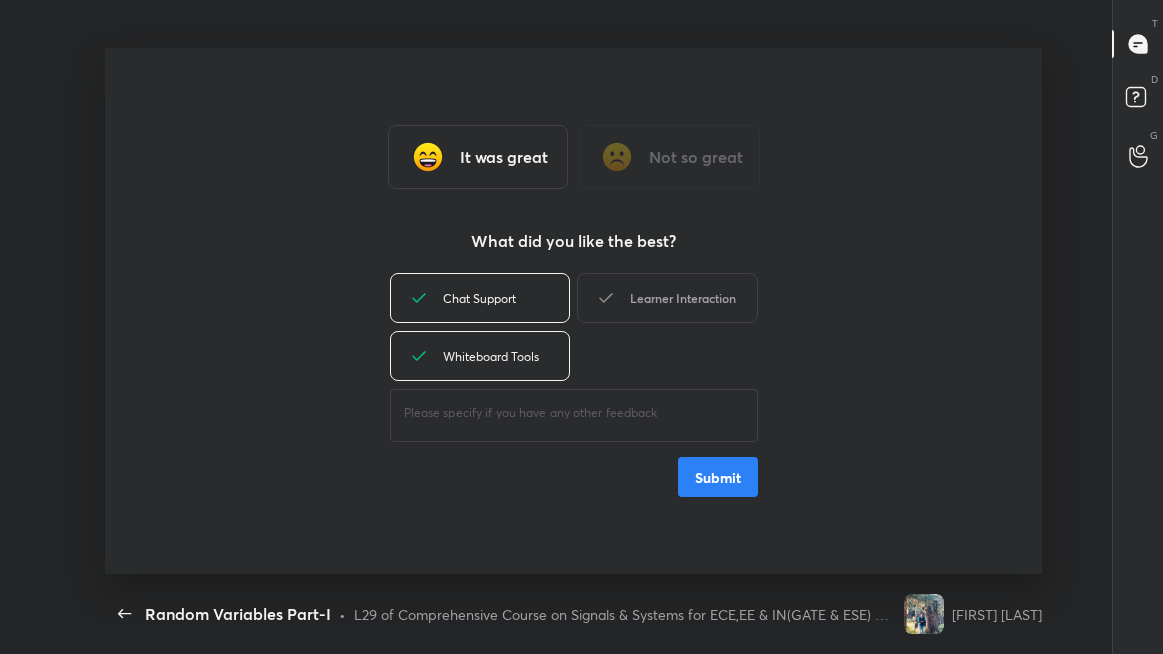 click on "Learner Interaction" at bounding box center (667, 298) 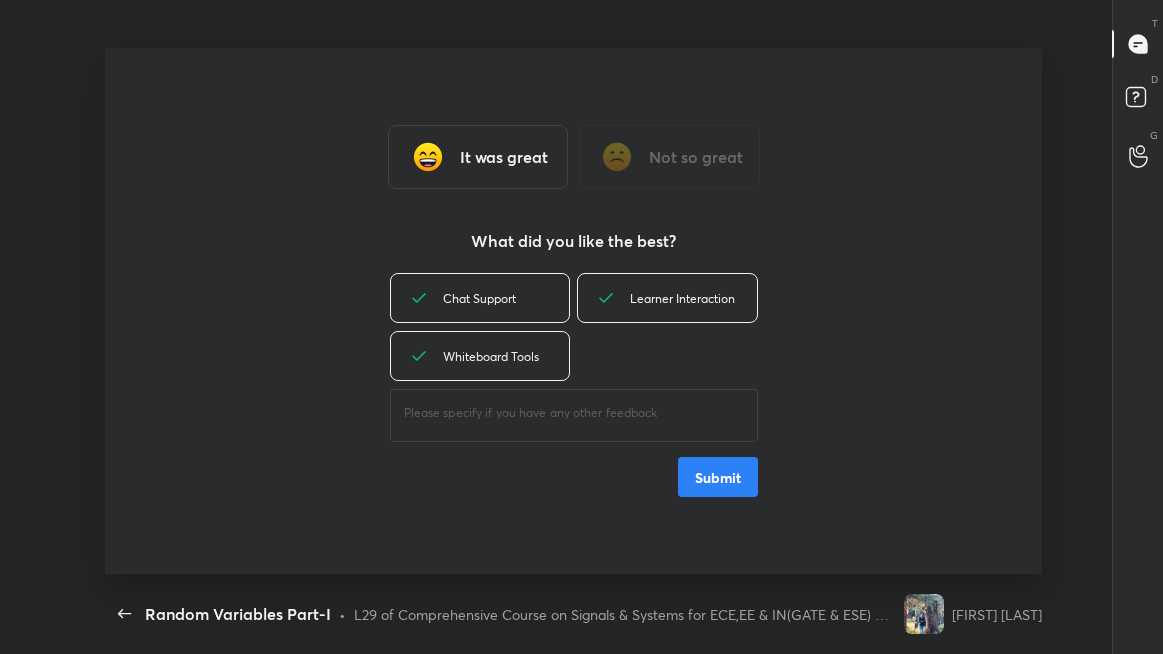 click on "Submit" at bounding box center [718, 477] 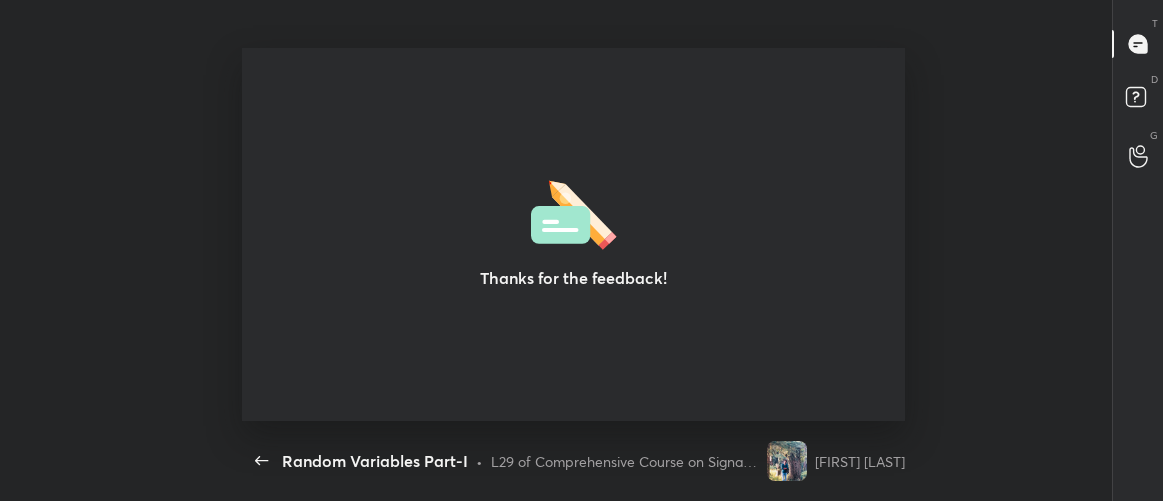 scroll, scrollTop: 373, scrollLeft: 1147, axis: both 